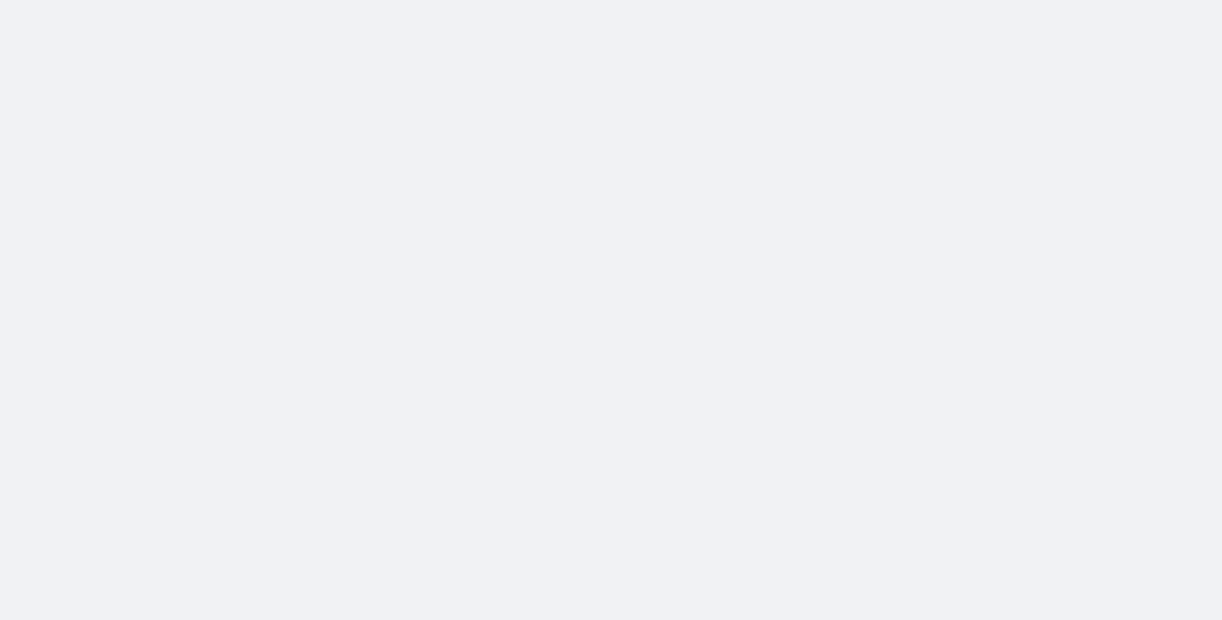 scroll, scrollTop: 0, scrollLeft: 0, axis: both 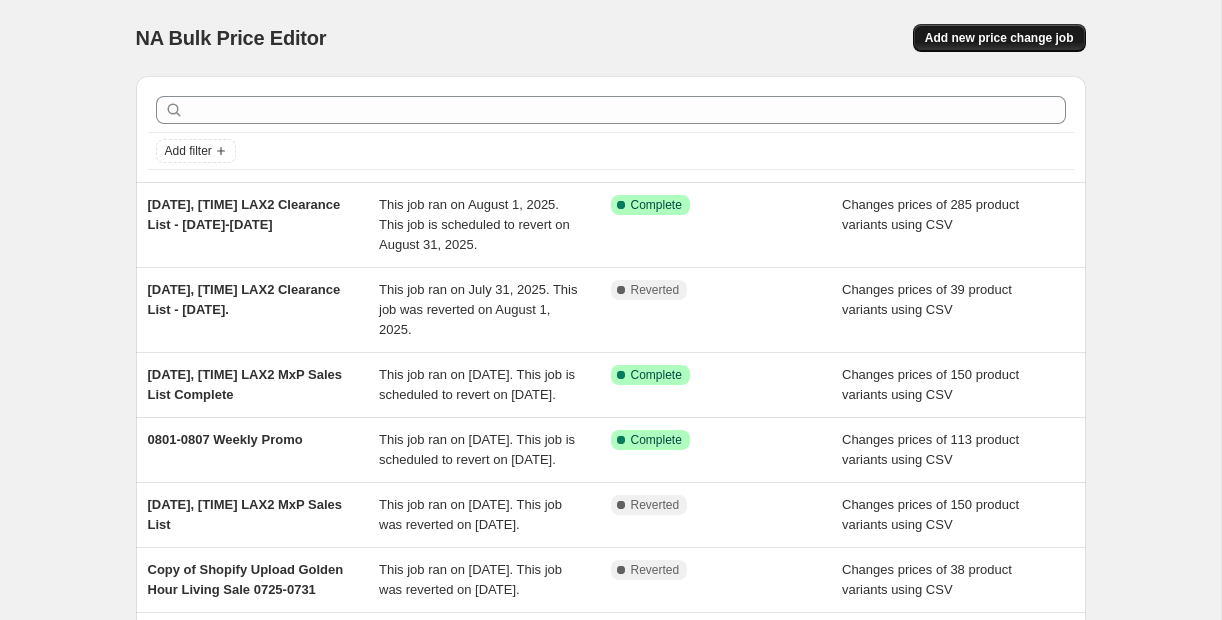 click on "Add new price change job" at bounding box center (999, 38) 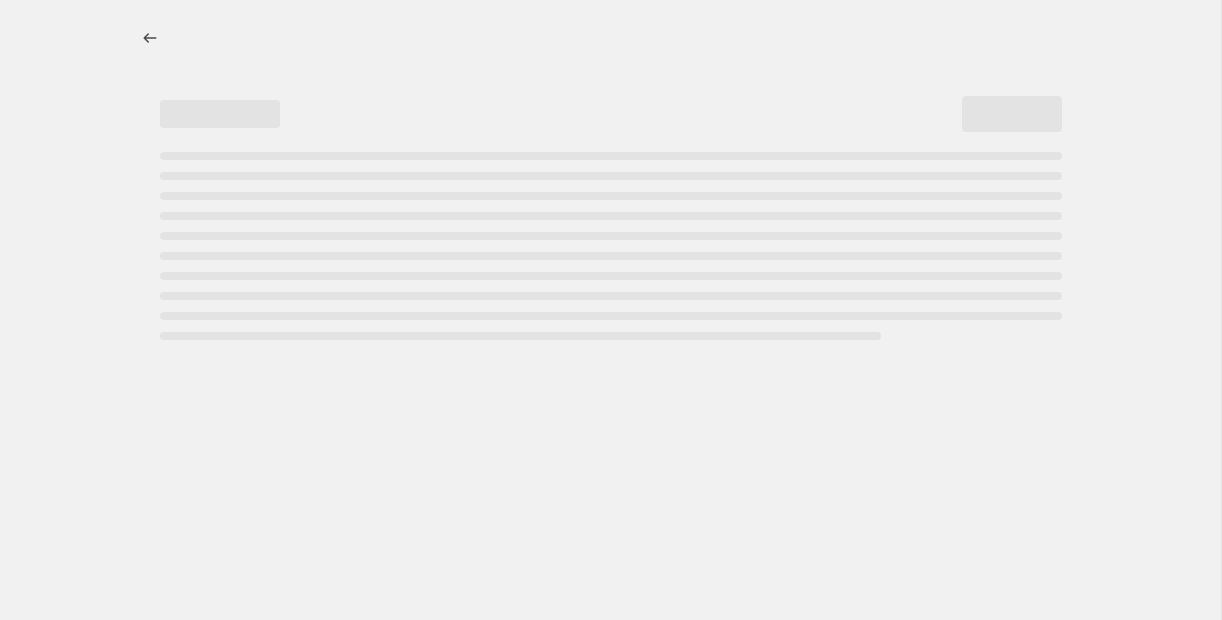 select on "percentage" 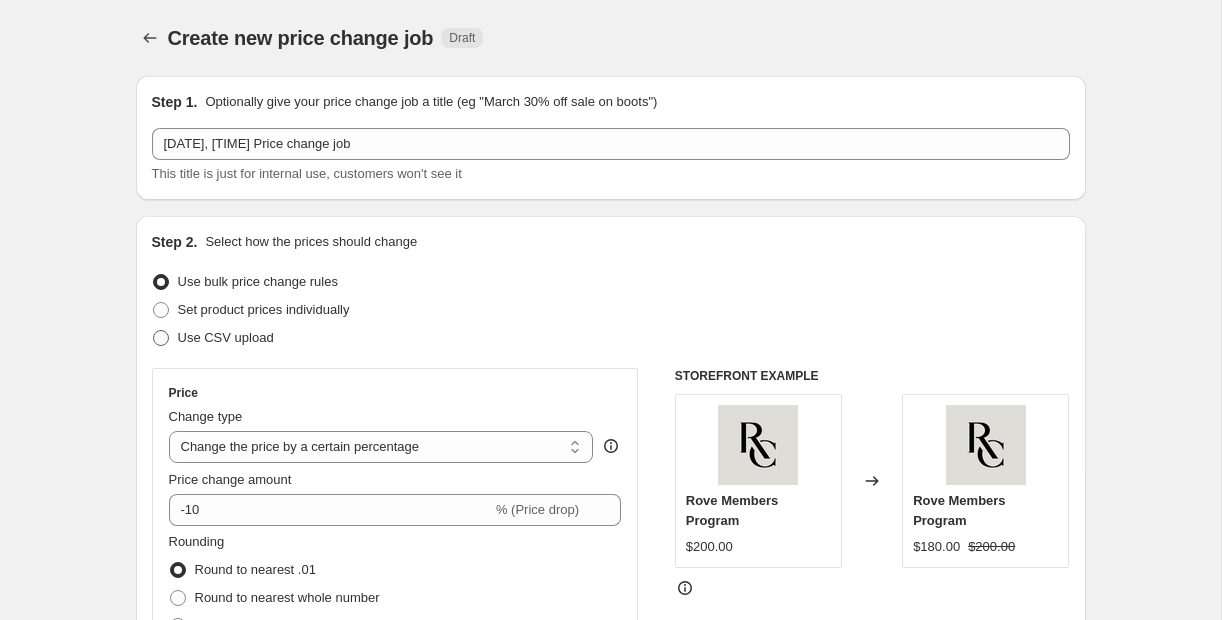 click at bounding box center [161, 338] 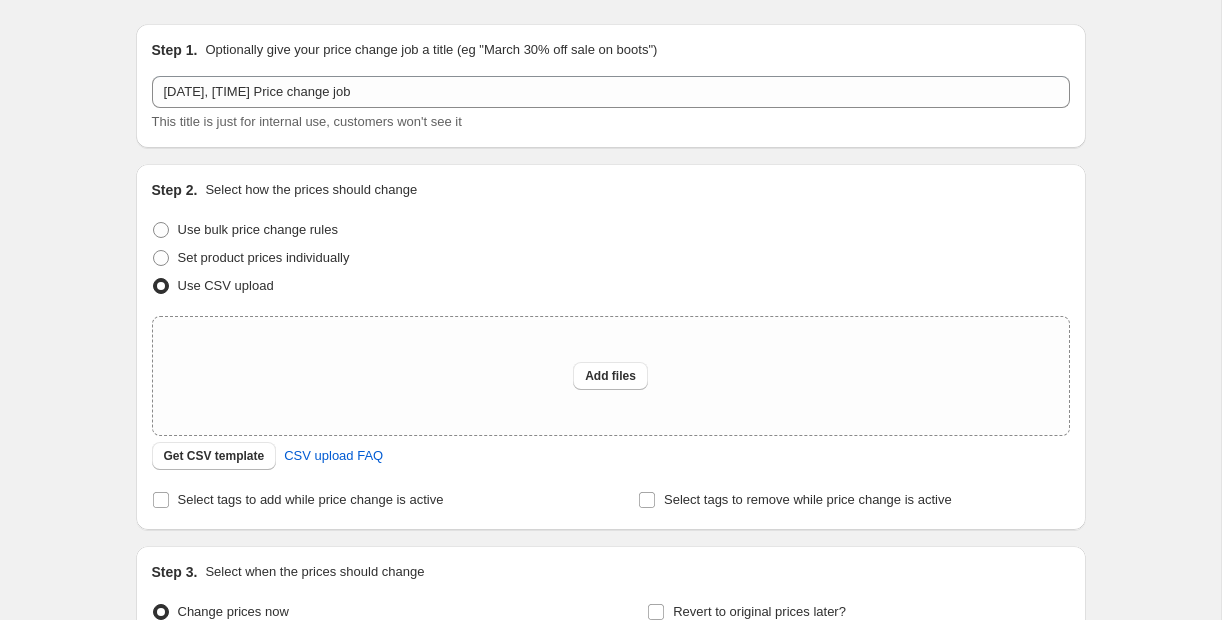 scroll, scrollTop: 57, scrollLeft: 0, axis: vertical 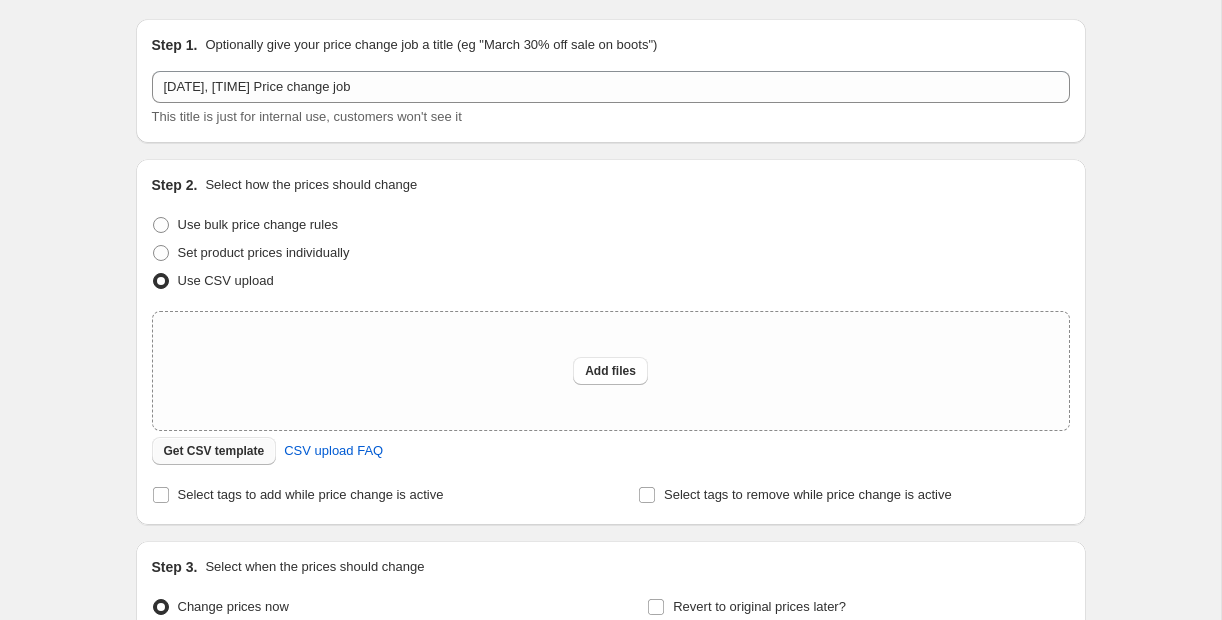 click on "Get CSV template" at bounding box center [214, 451] 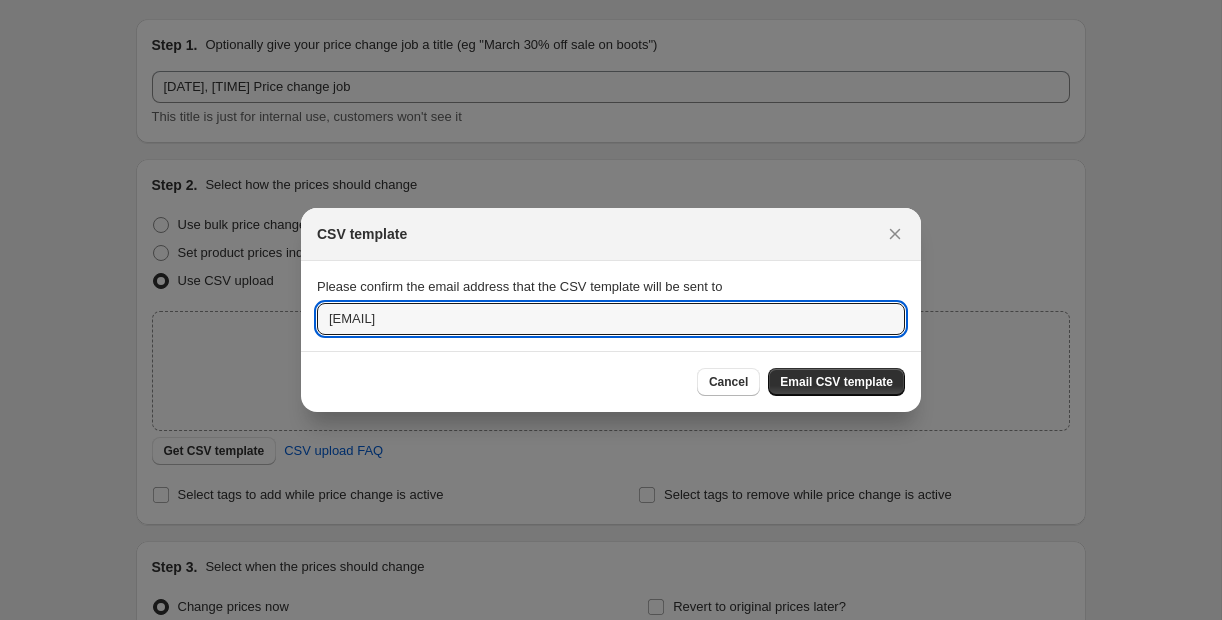 drag, startPoint x: 360, startPoint y: 321, endPoint x: 284, endPoint y: 321, distance: 76 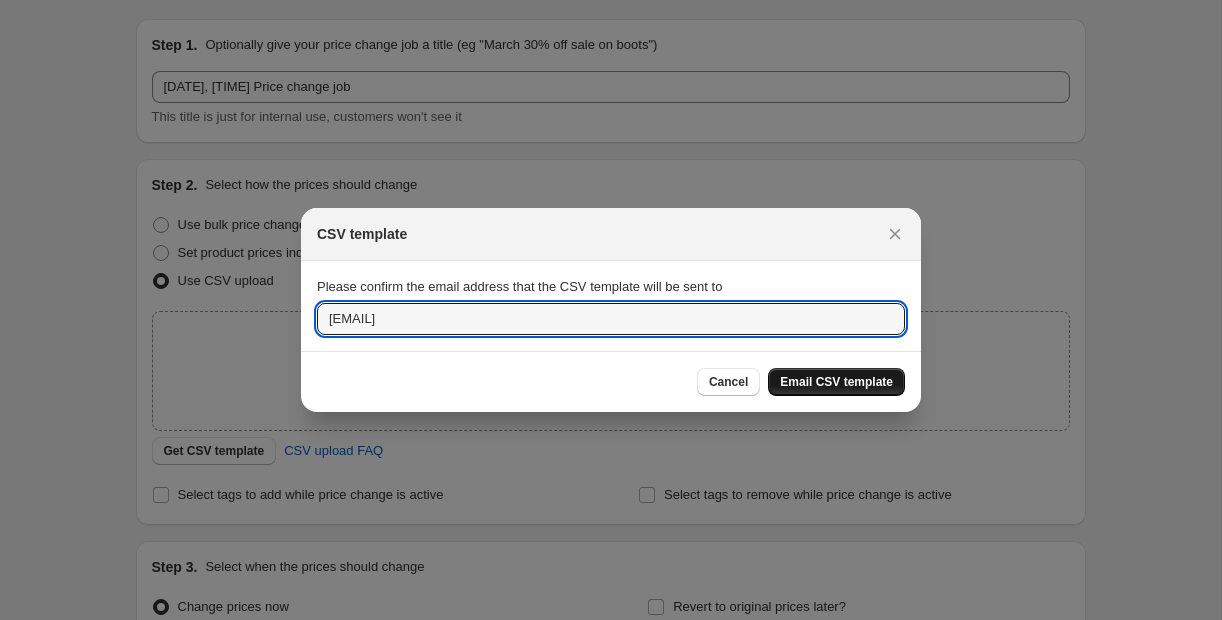 type on "[EMAIL]" 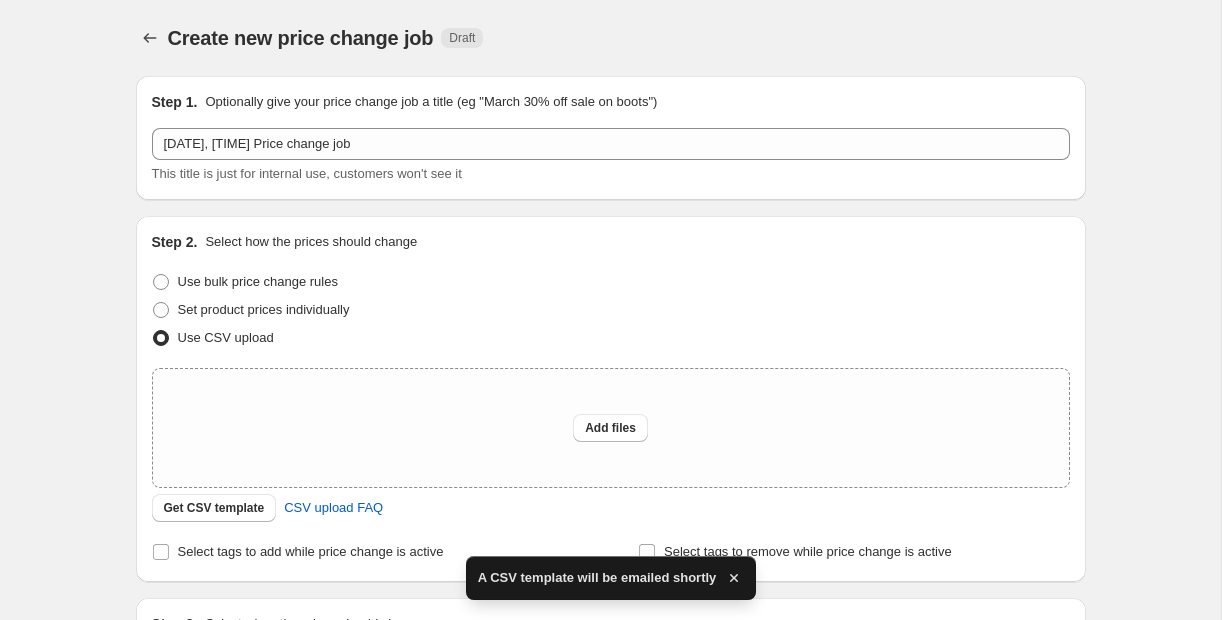 scroll, scrollTop: 57, scrollLeft: 0, axis: vertical 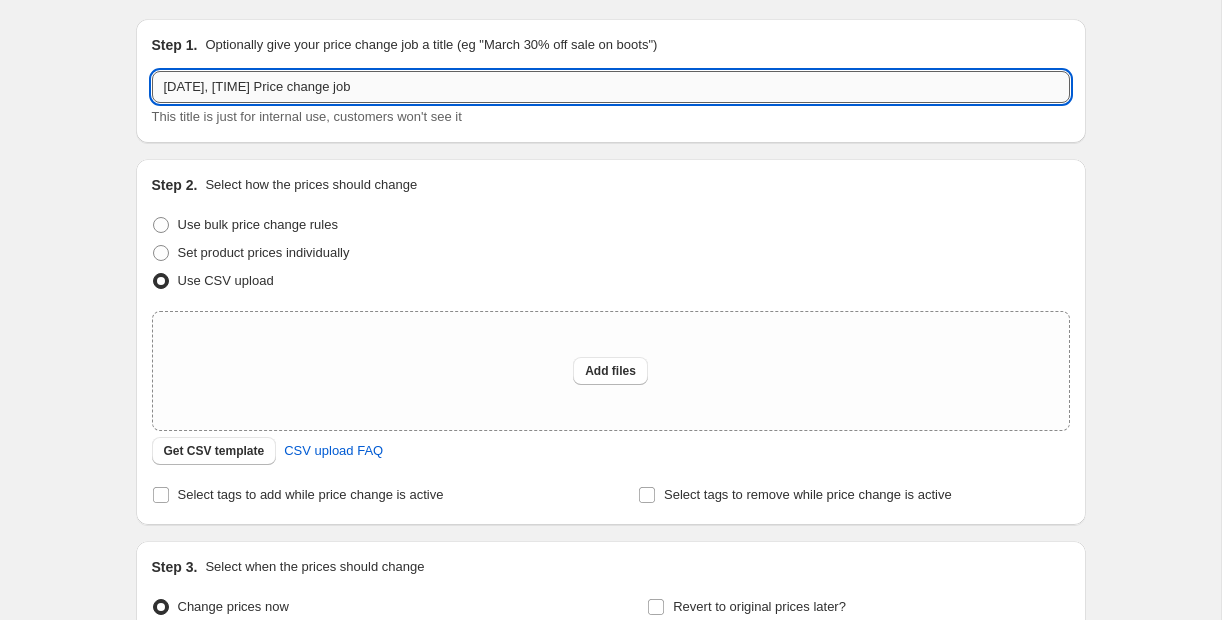 drag, startPoint x: 475, startPoint y: 90, endPoint x: 438, endPoint y: 90, distance: 37 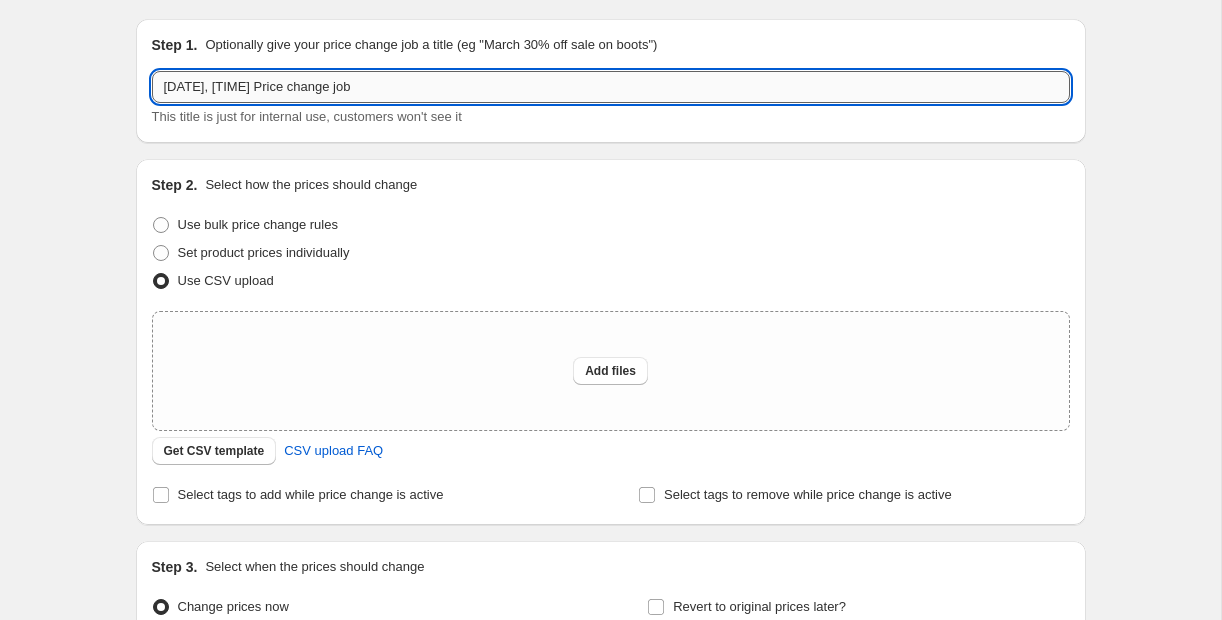 drag, startPoint x: 469, startPoint y: 85, endPoint x: 328, endPoint y: 85, distance: 141 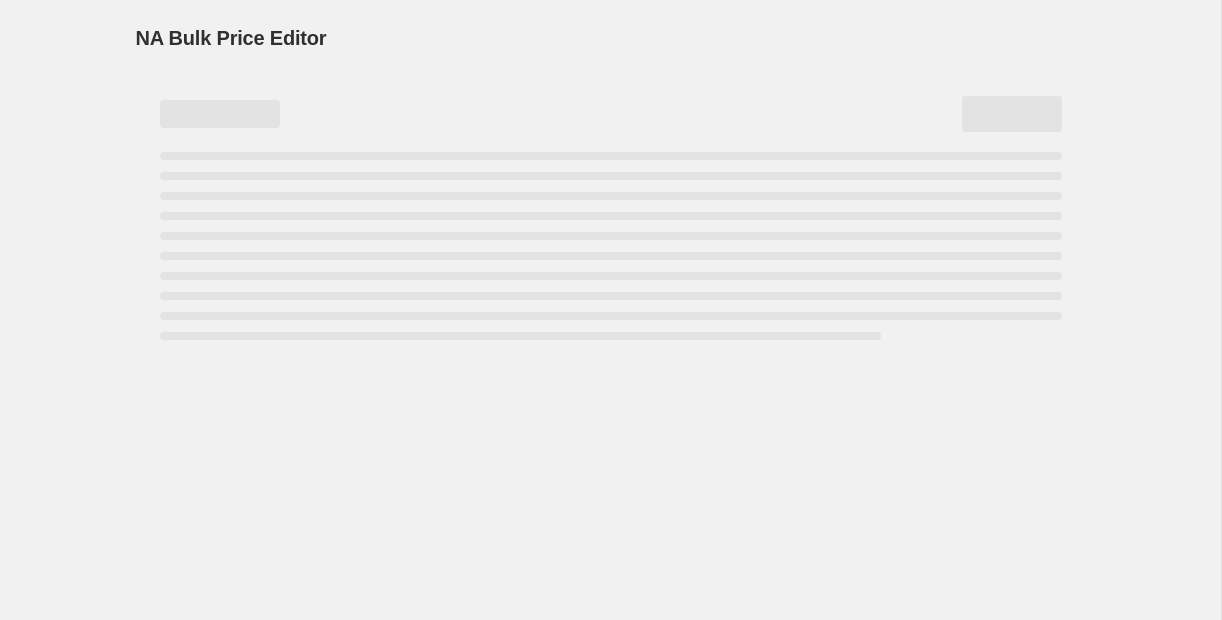 scroll, scrollTop: 0, scrollLeft: 0, axis: both 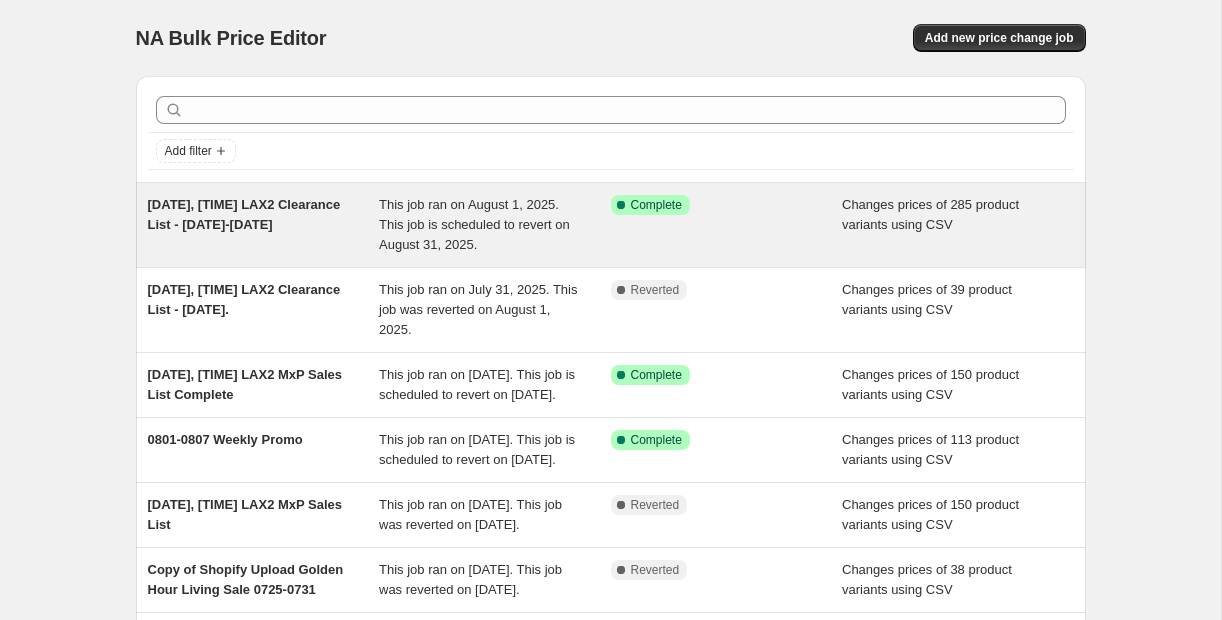click on "Success Complete Complete" at bounding box center [727, 225] 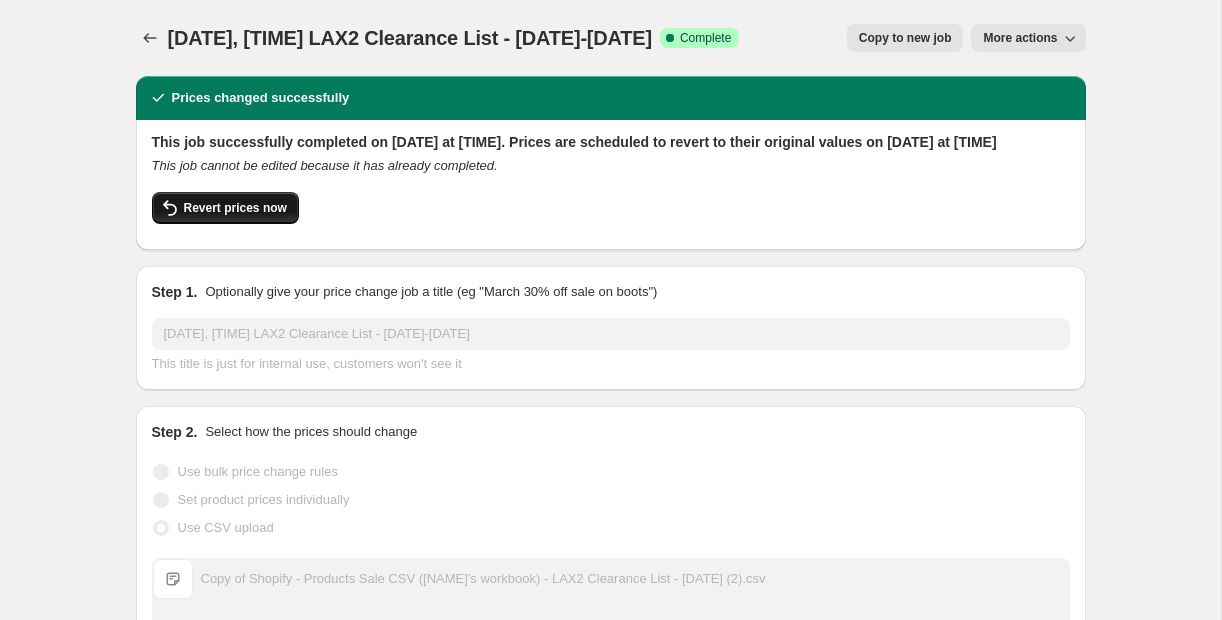 click on "Revert prices now" at bounding box center [235, 208] 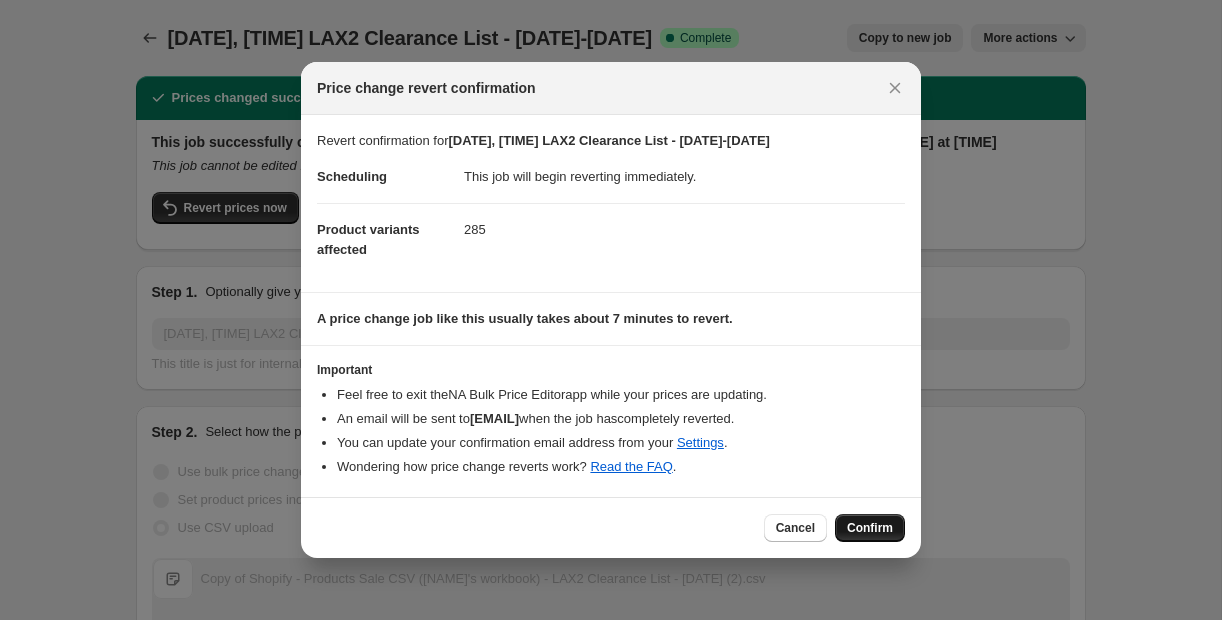 click on "Confirm" at bounding box center (870, 528) 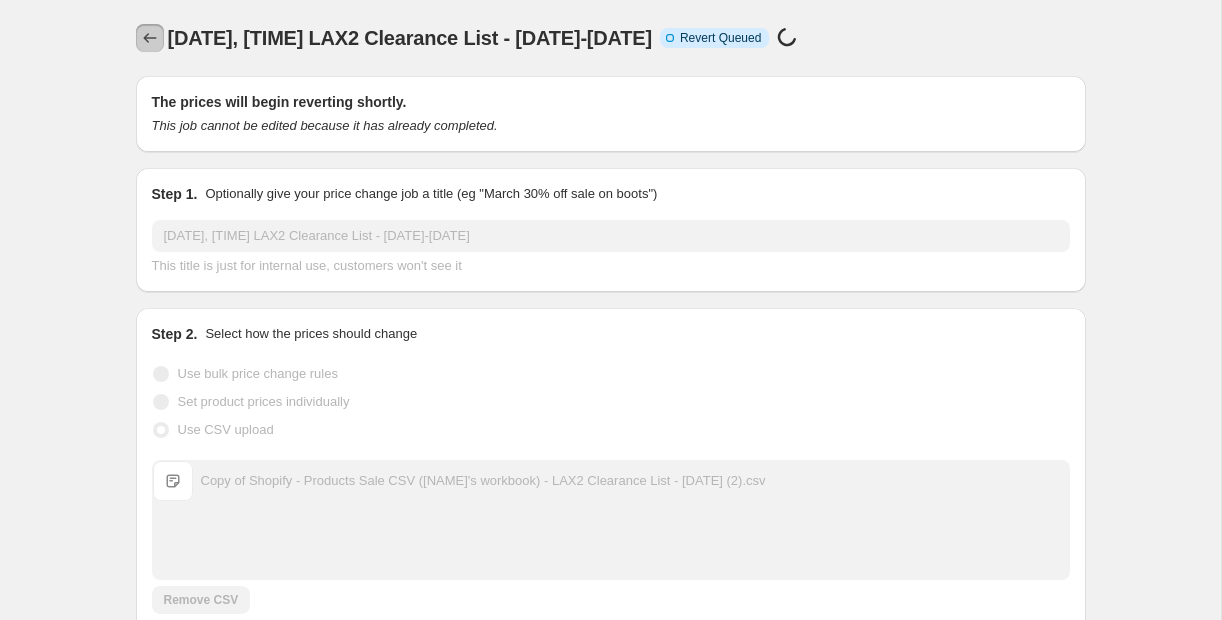 click 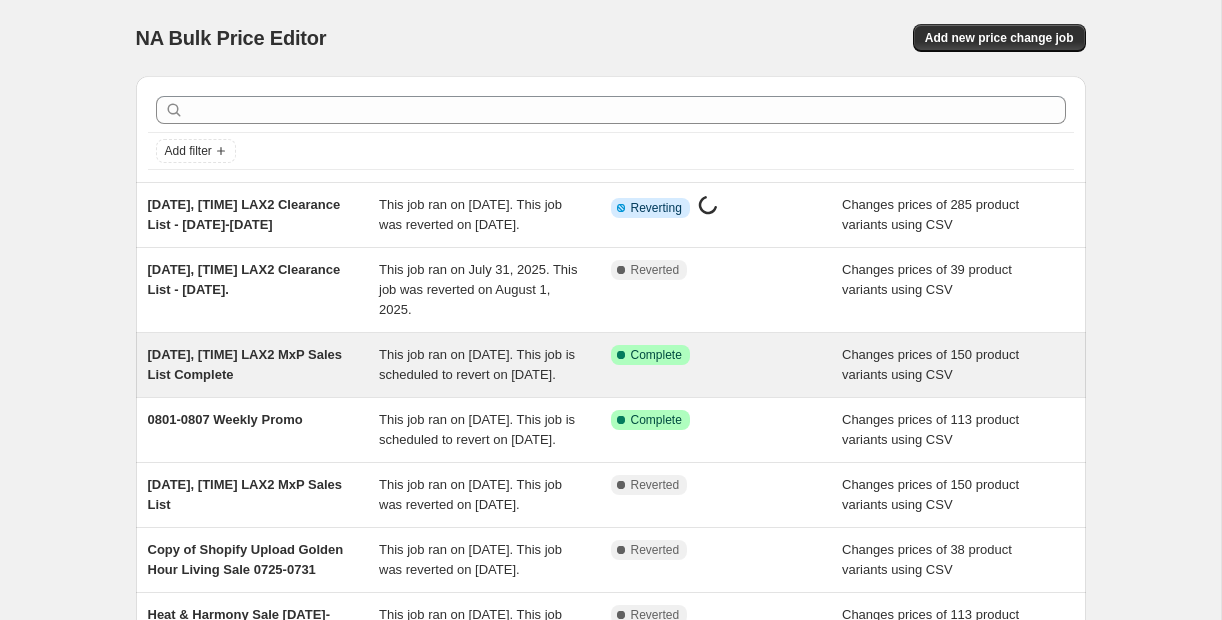 click on "Success Complete Complete" at bounding box center [727, 365] 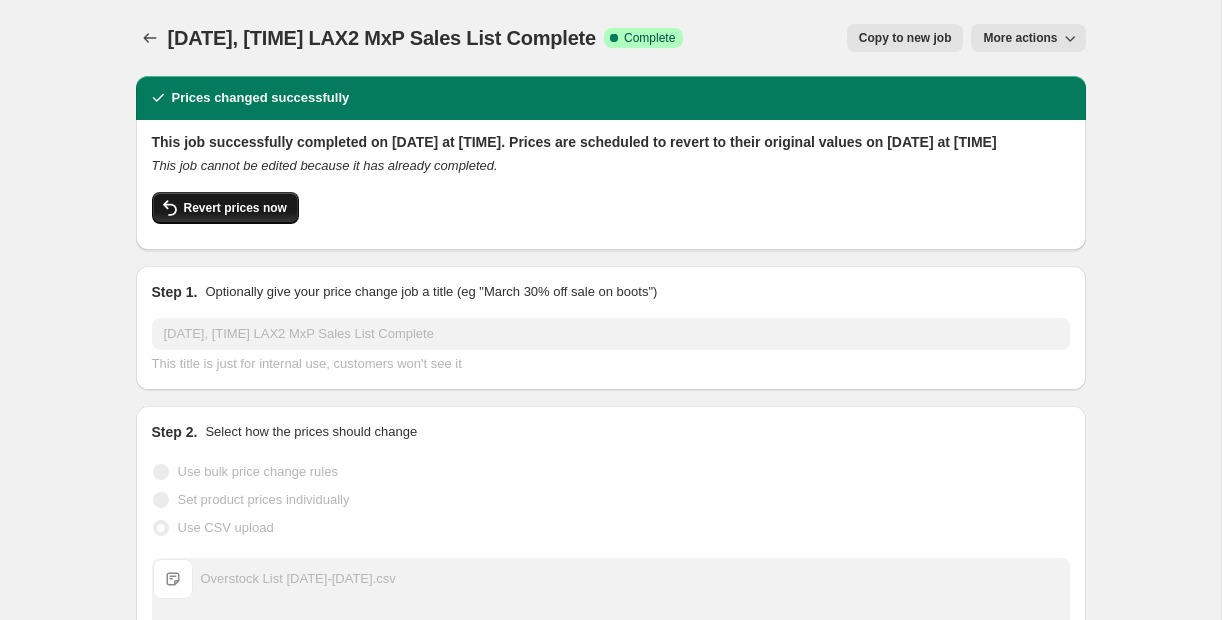 click on "Revert prices now" at bounding box center [235, 208] 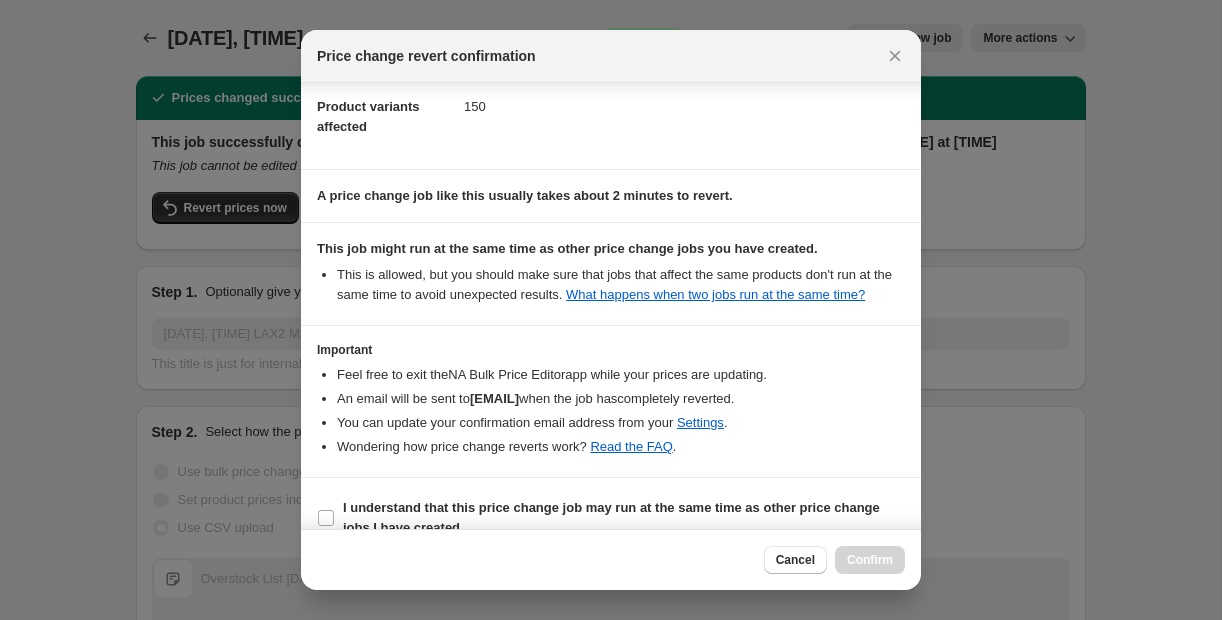 scroll, scrollTop: 140, scrollLeft: 0, axis: vertical 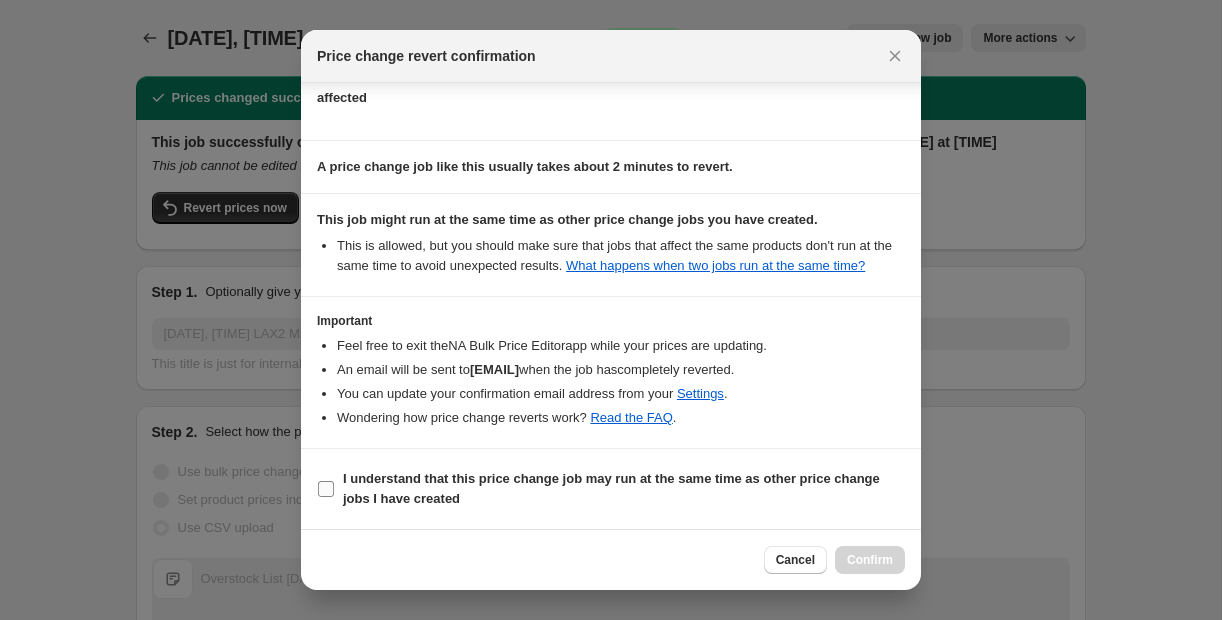 click on "I understand that this price change job may run at the same time as other price change jobs I have created" at bounding box center (326, 489) 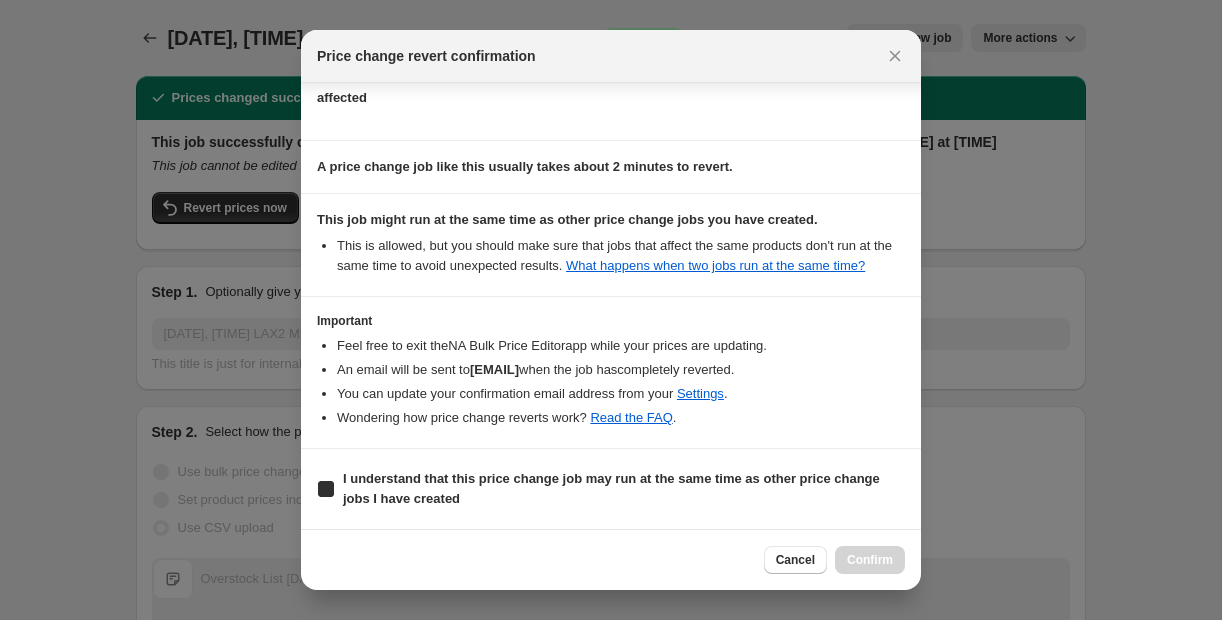 checkbox on "true" 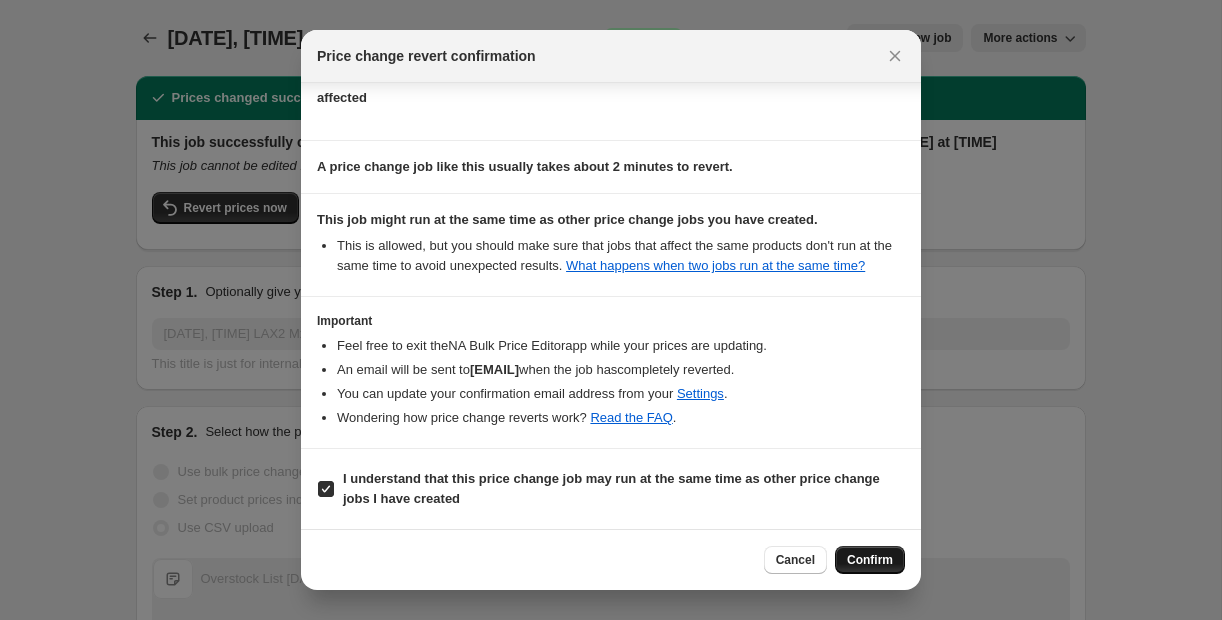 click on "Confirm" at bounding box center [870, 560] 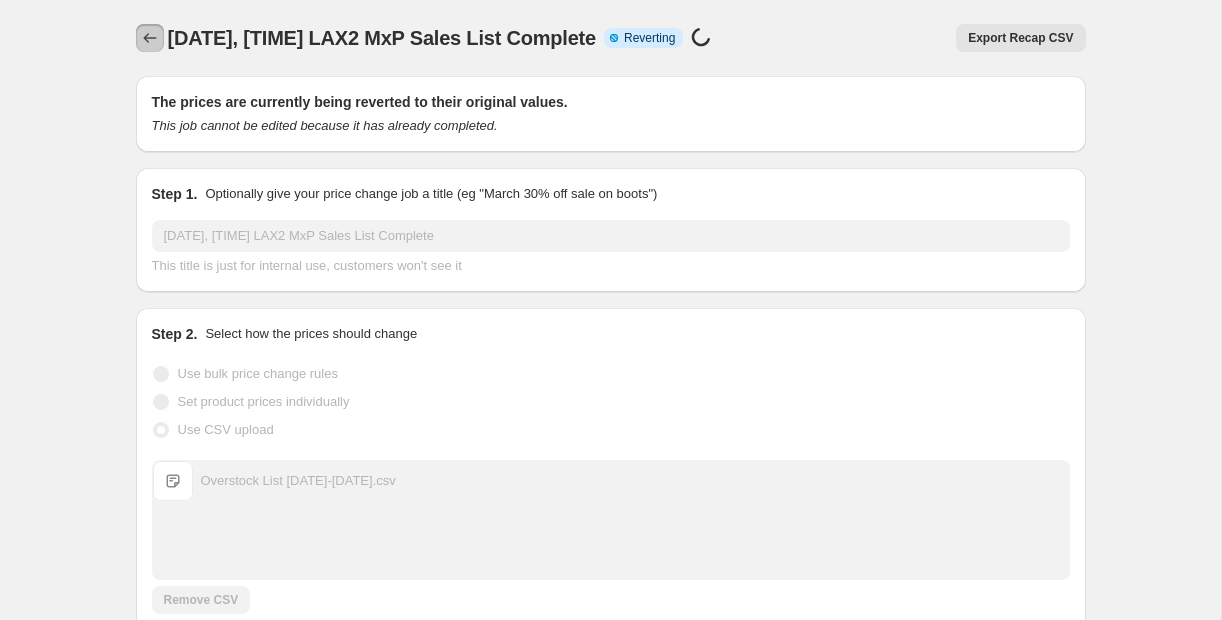 click 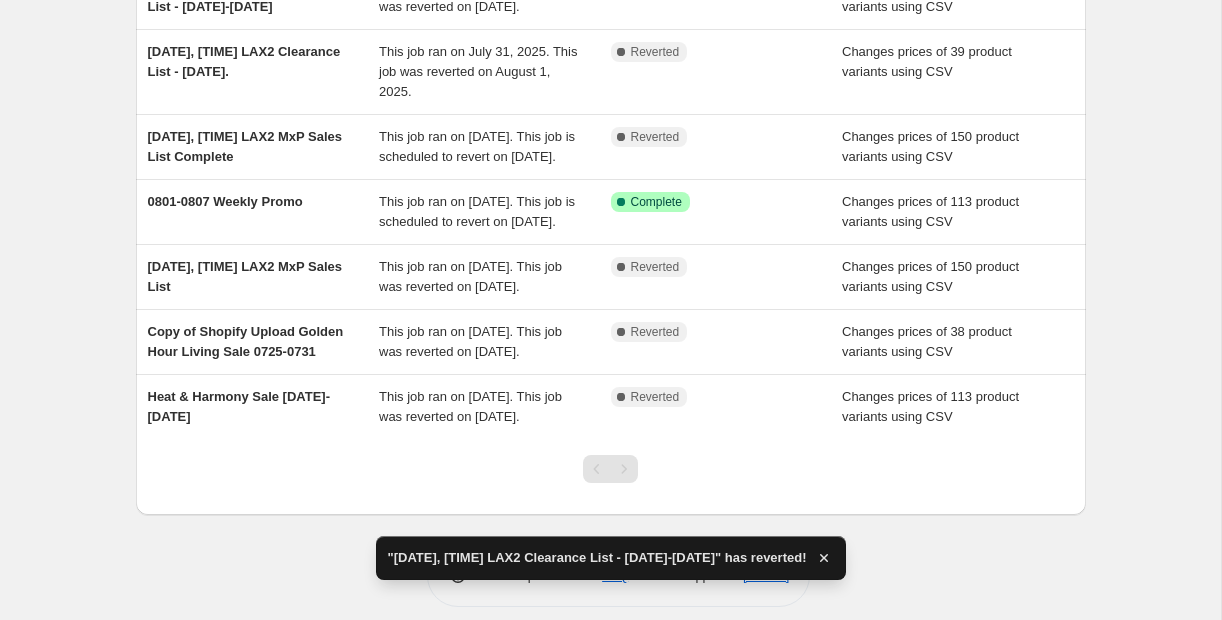 scroll, scrollTop: 0, scrollLeft: 0, axis: both 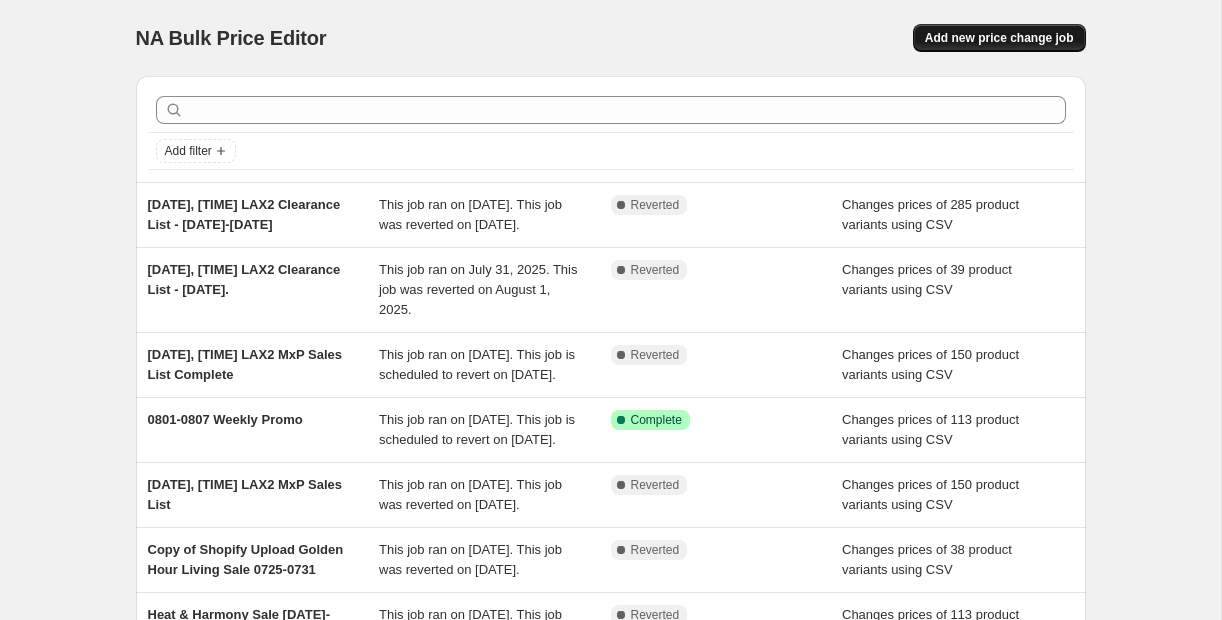 click on "Add new price change job" at bounding box center [999, 38] 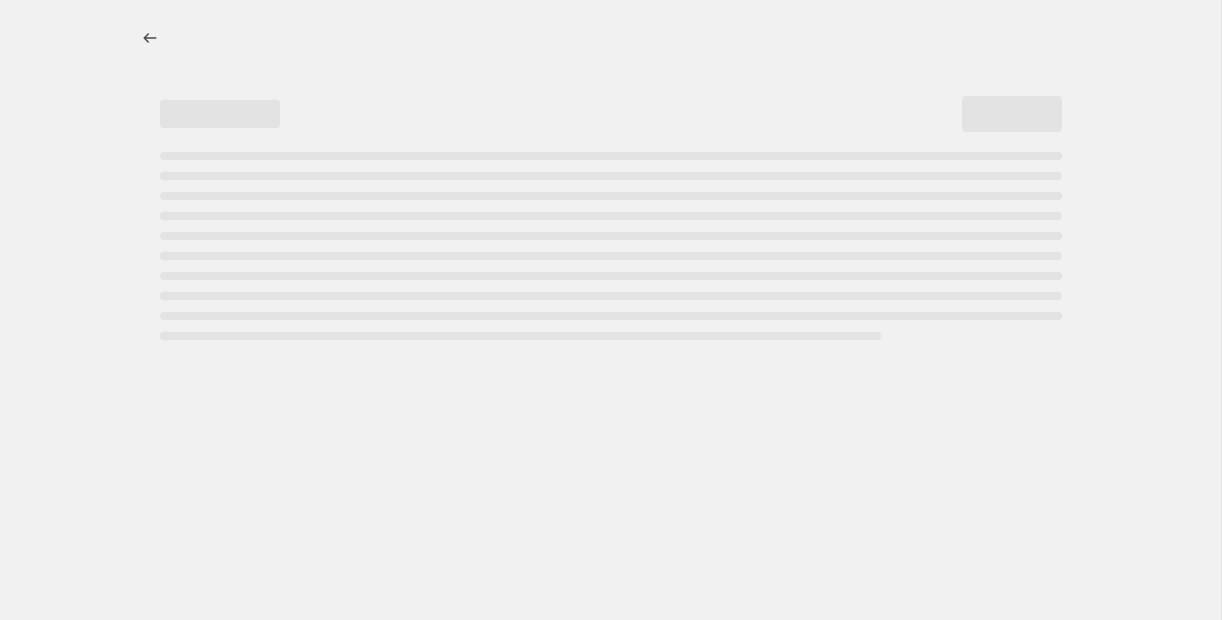 select on "percentage" 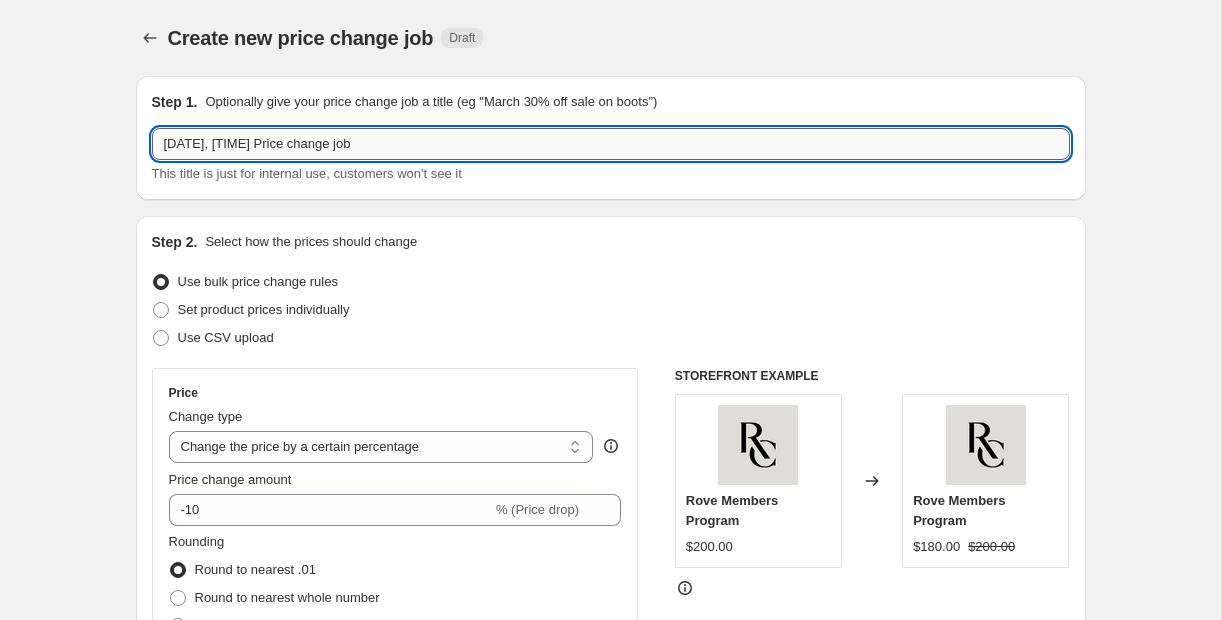 drag, startPoint x: 493, startPoint y: 146, endPoint x: 327, endPoint y: 146, distance: 166 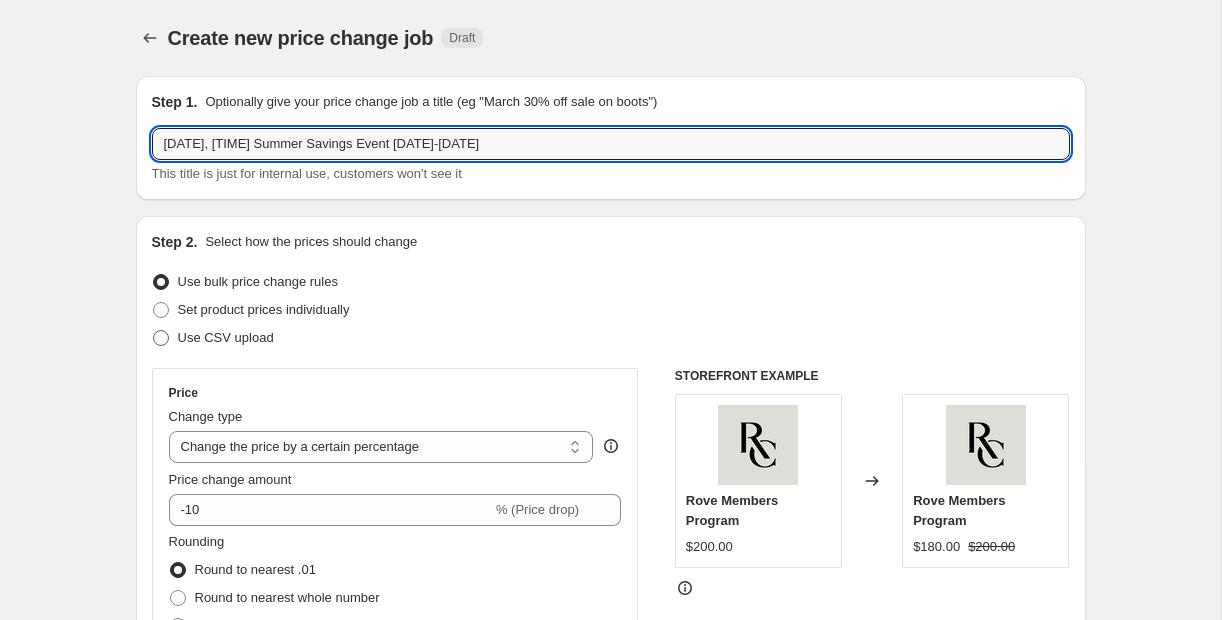 type on "[DATE], [TIME] Summer Savings Event [DATE]-[DATE]" 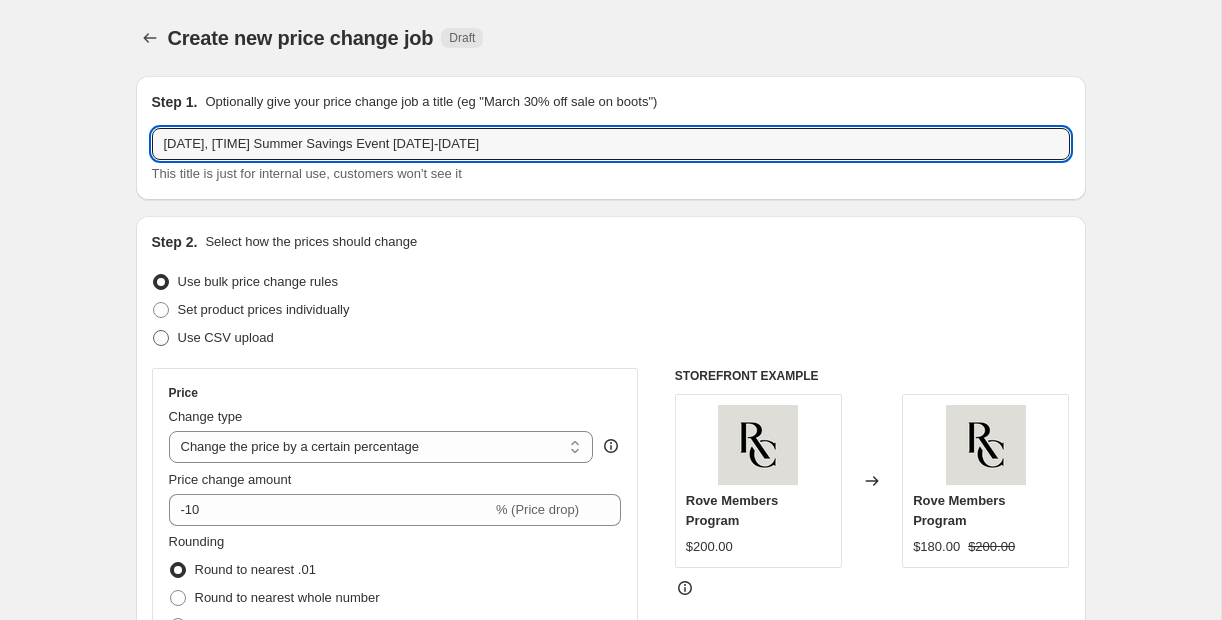 click at bounding box center [161, 338] 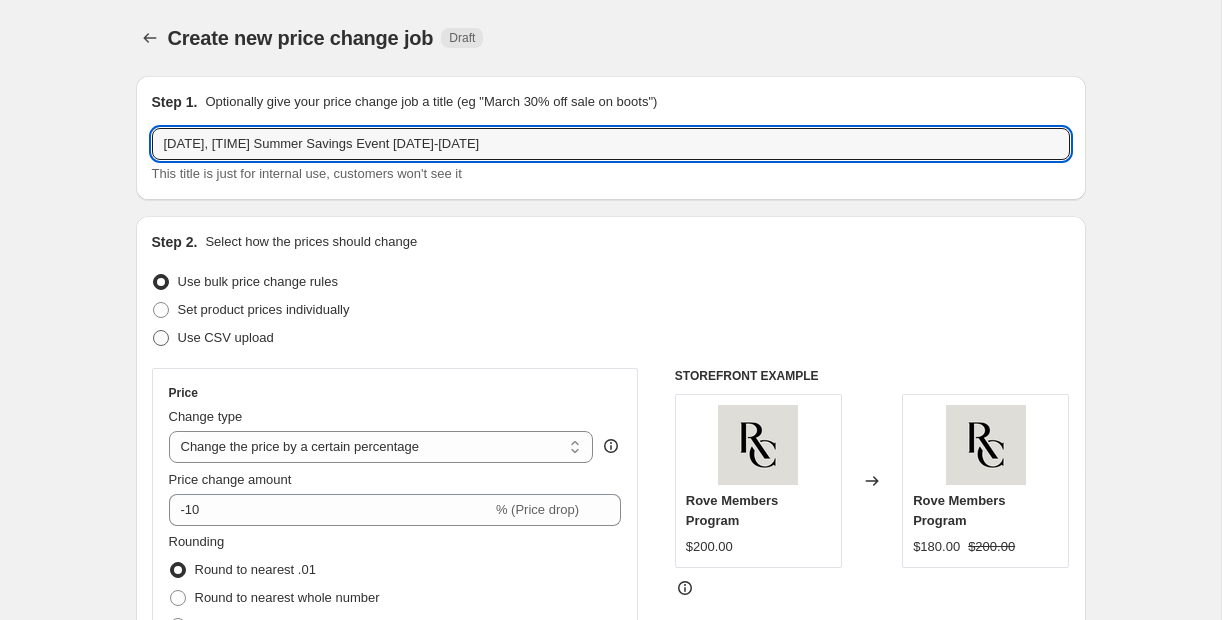 radio on "true" 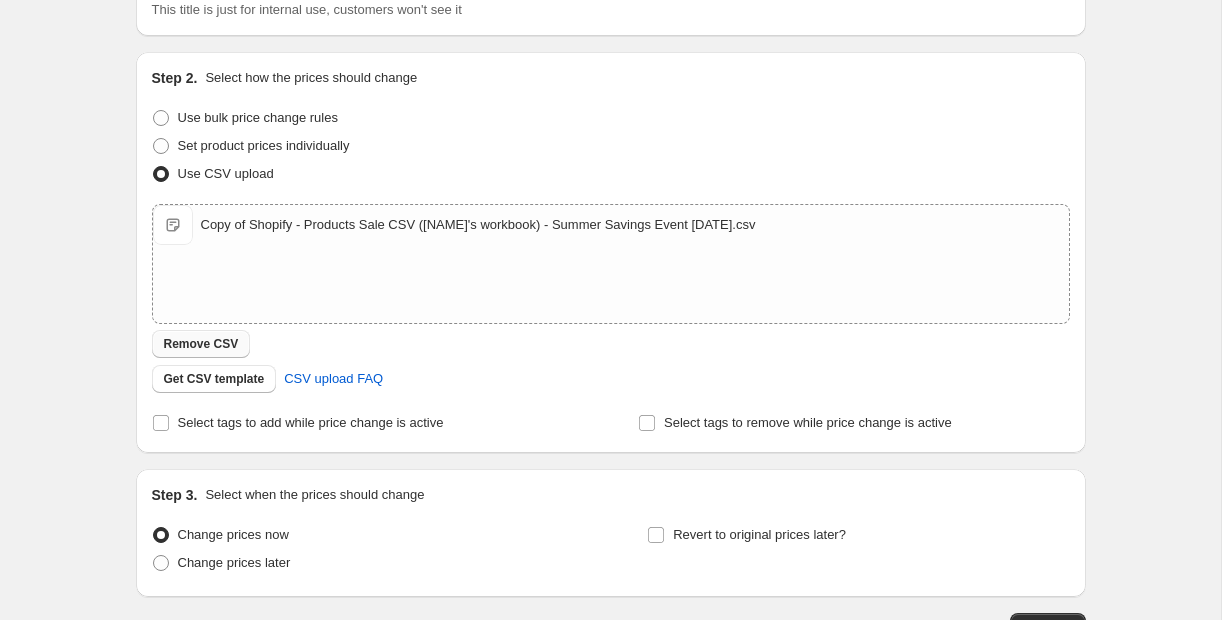 scroll, scrollTop: 307, scrollLeft: 0, axis: vertical 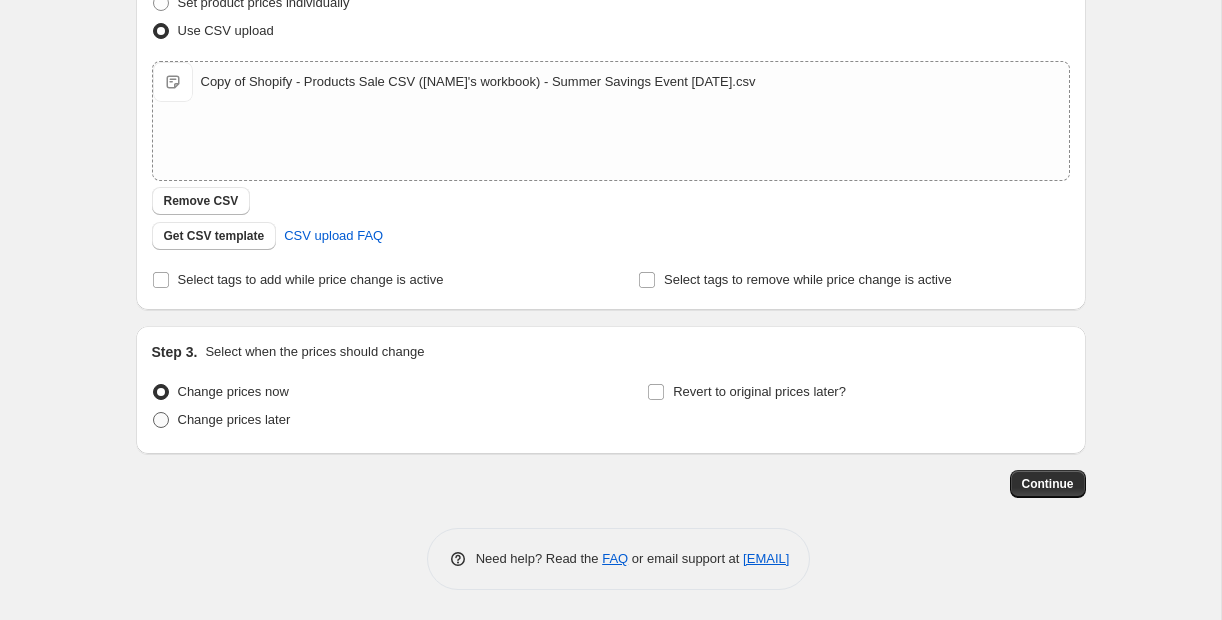 click at bounding box center (161, 420) 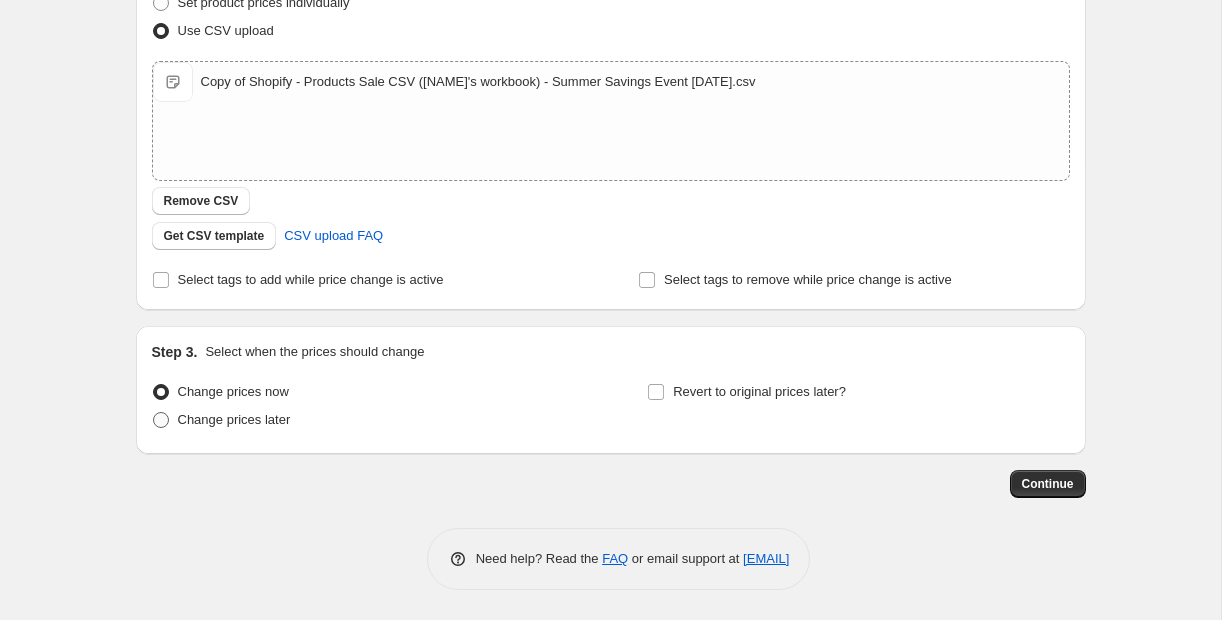 radio on "true" 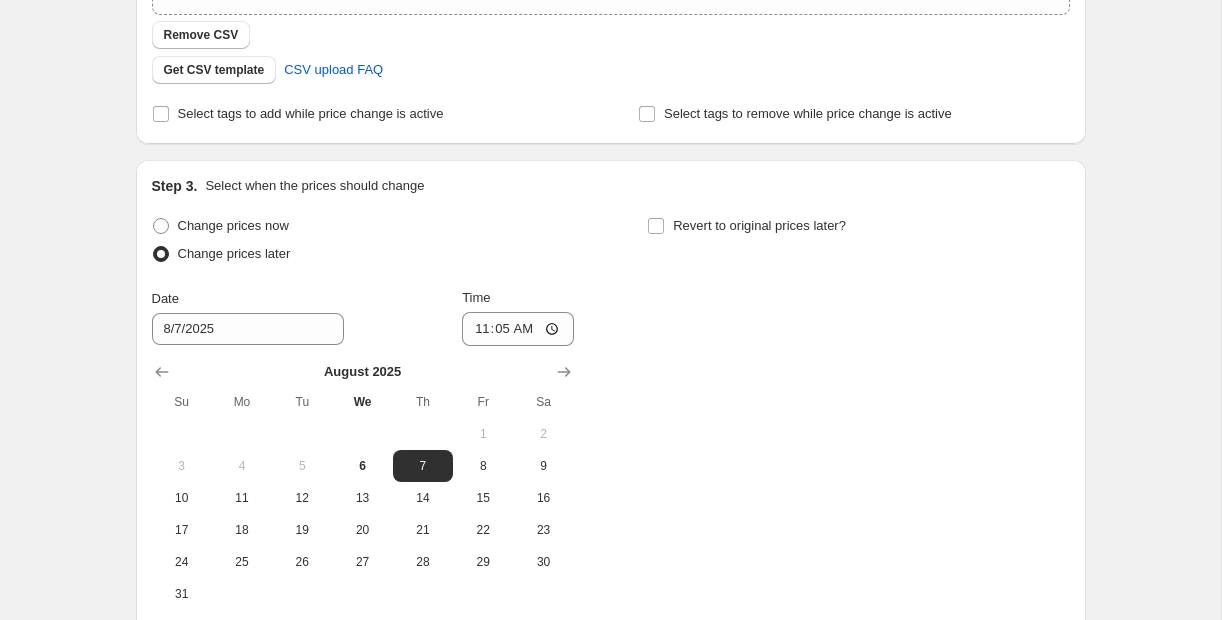 scroll, scrollTop: 480, scrollLeft: 0, axis: vertical 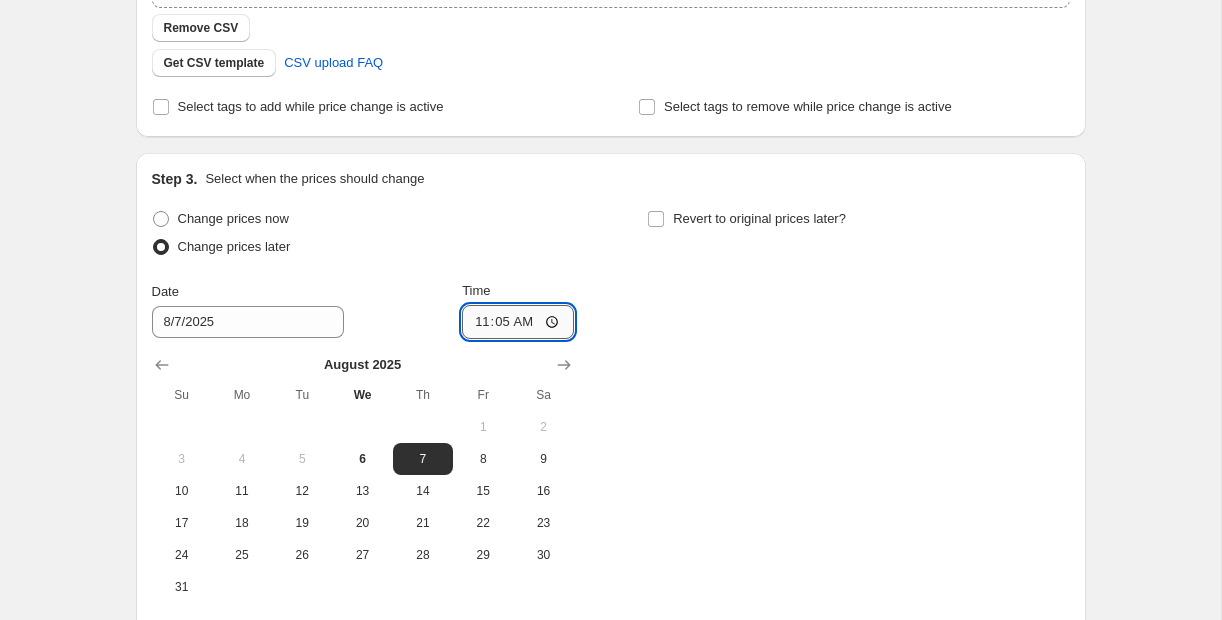 click on "11:05" at bounding box center (518, 322) 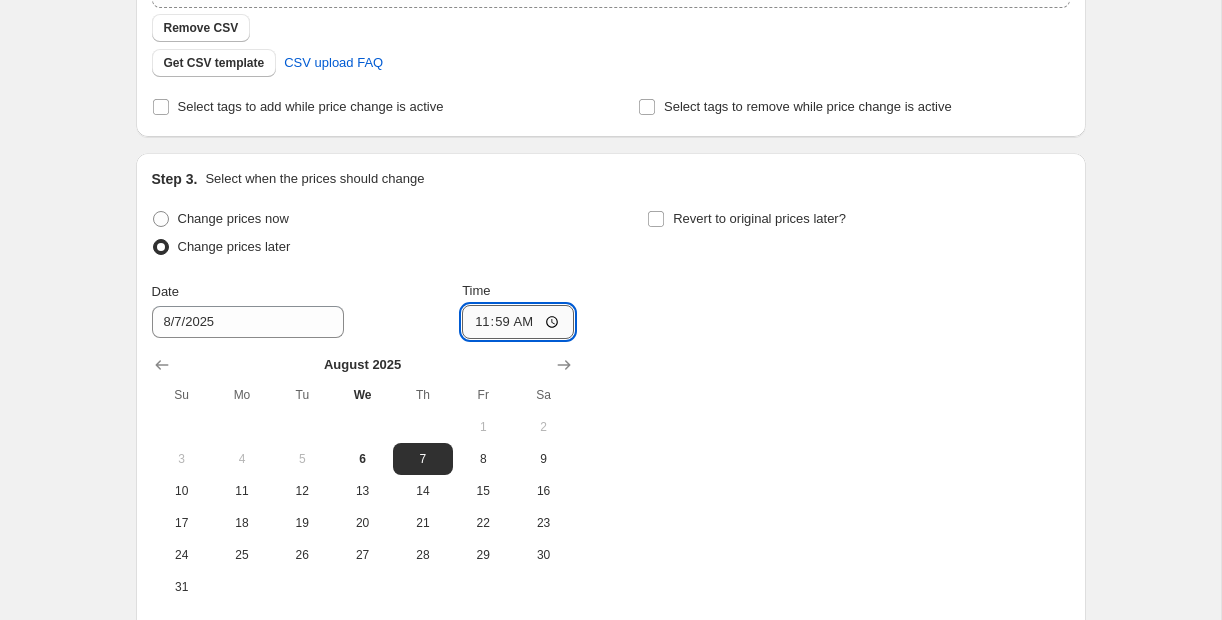type on "23:59" 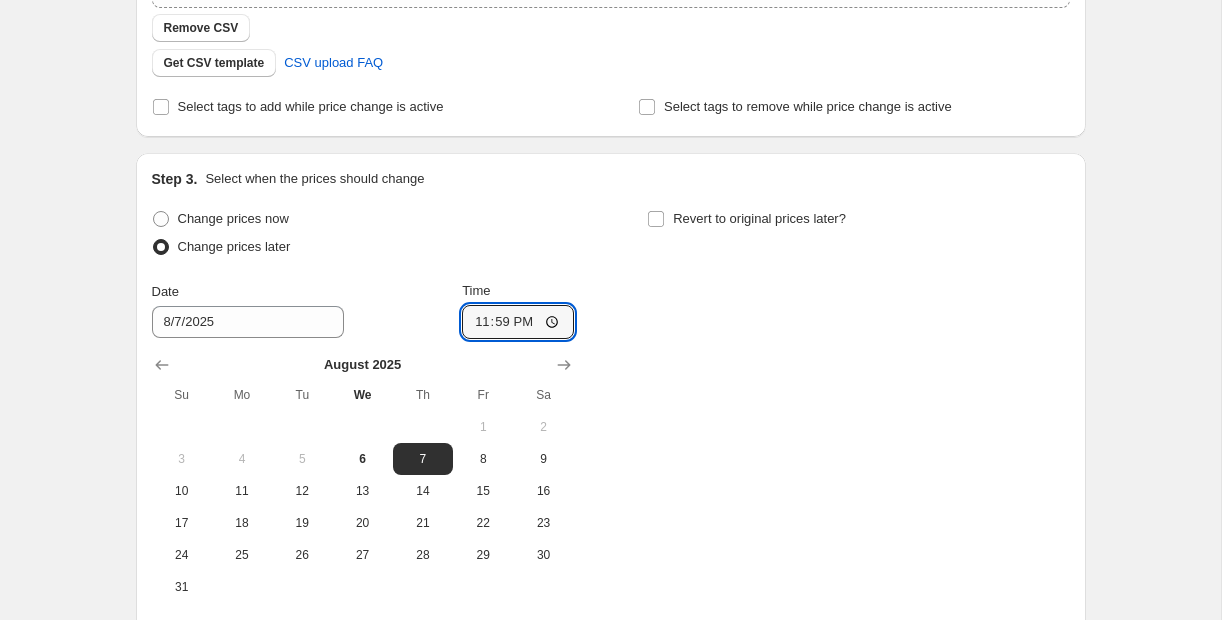 click on "Change prices now Change prices later Date [DATE] Time [TIME] August   2025 Su Mo Tu We Th Fr Sa 1 2 3 4 5 6 7 8 9 10 11 12 13 14 15 16 17 18 19 20 21 22 23 24 25 26 27 28 29 30 31 Revert to original prices later? Date [DATE]   1" at bounding box center (611, 404) 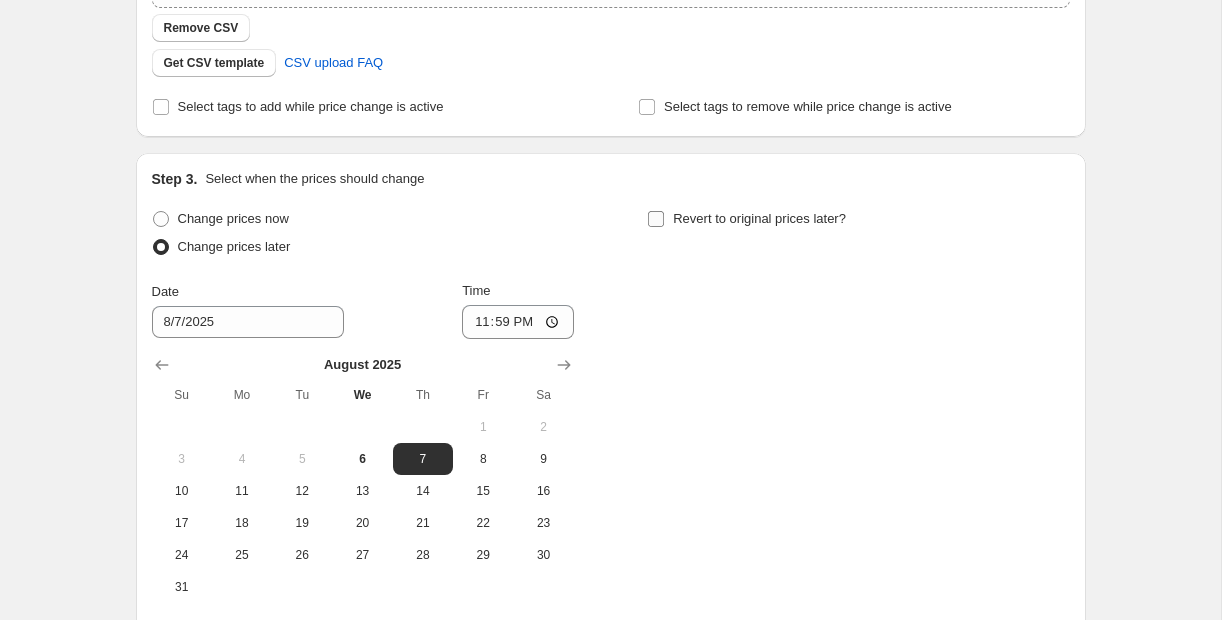 click on "Revert to original prices later?" at bounding box center (656, 219) 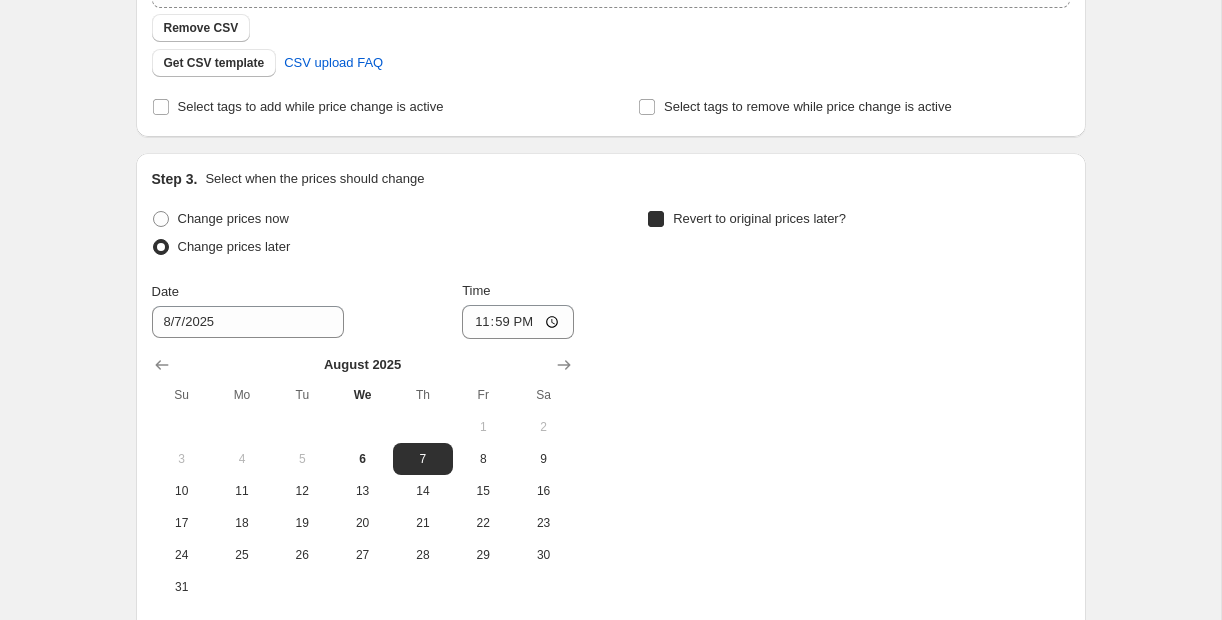 checkbox on "true" 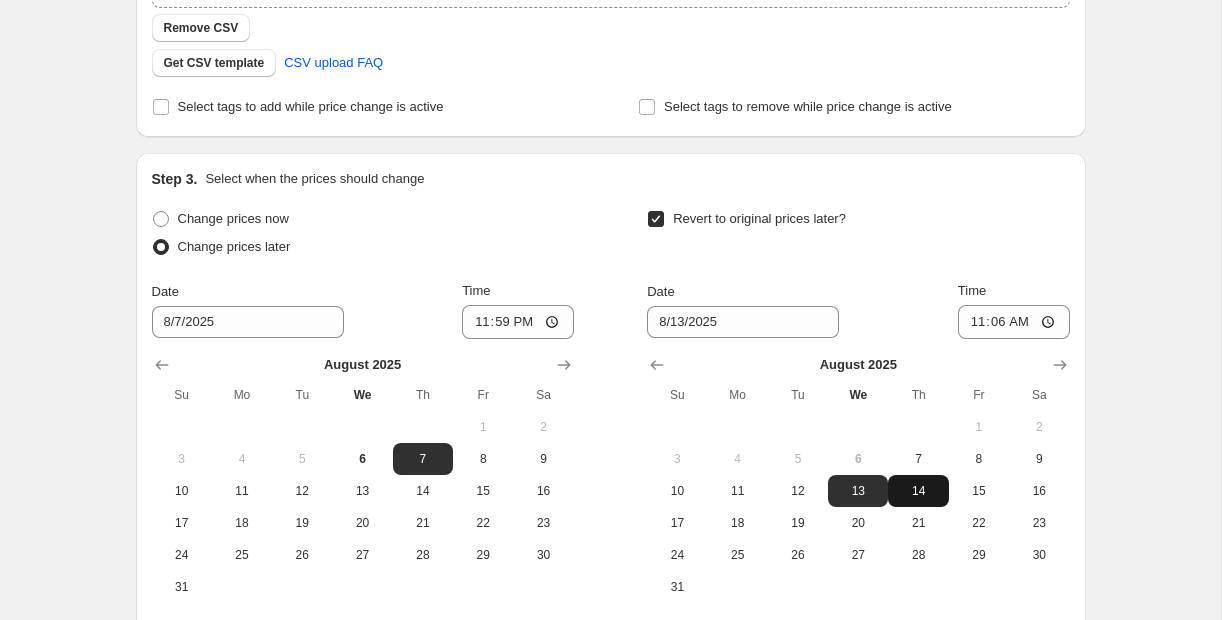 click on "14" at bounding box center [918, 491] 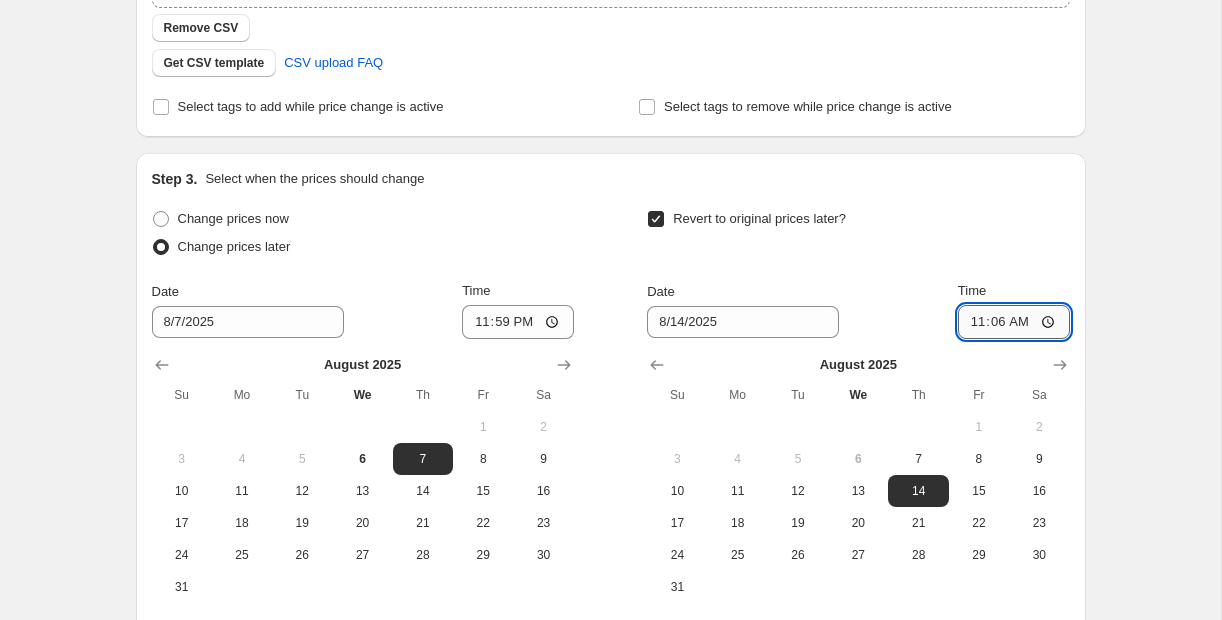 click on "11:06" at bounding box center [1014, 322] 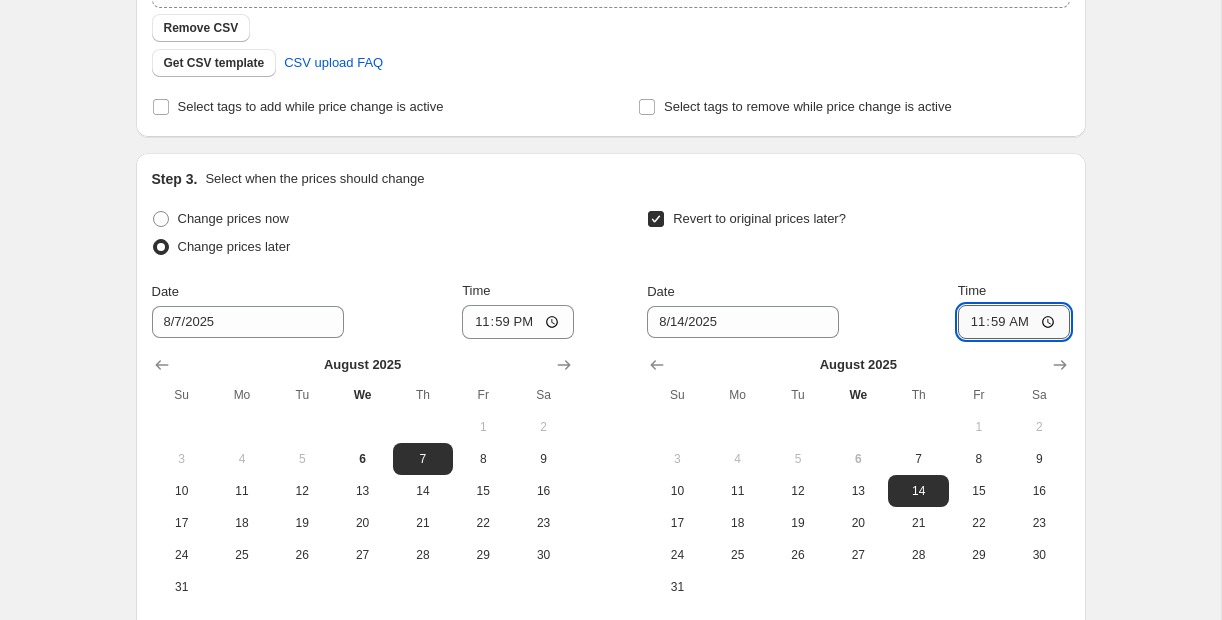 type on "23:59" 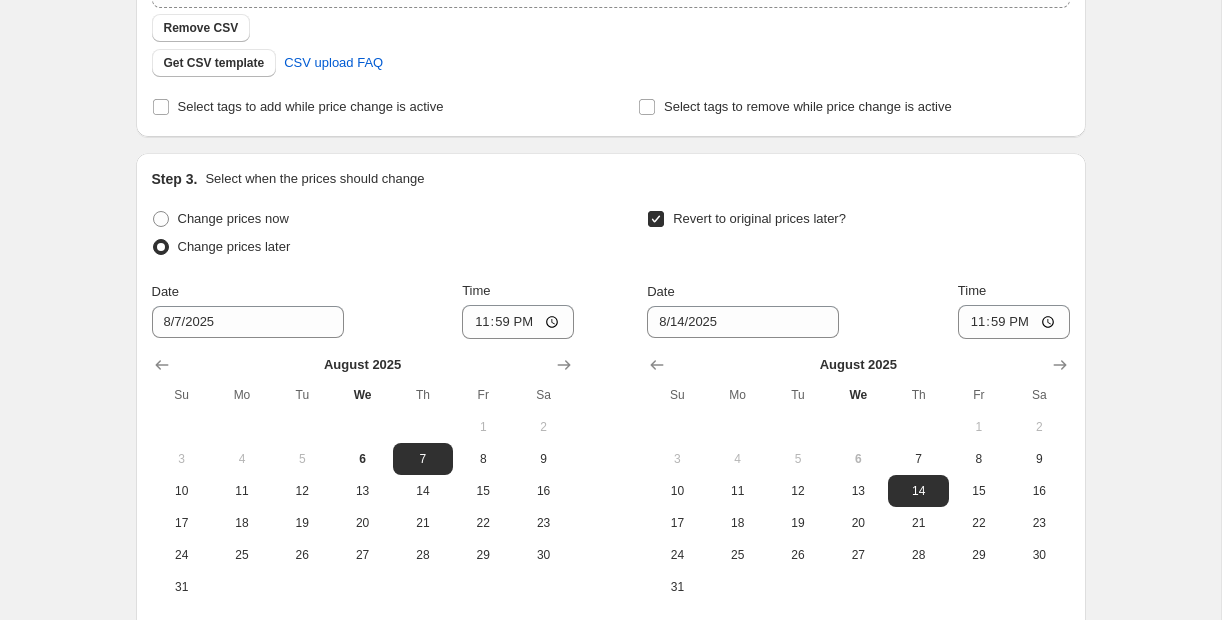 click on "Create new price change job. This page is ready Create new price change job Draft Step 1. Optionally give your price change job a title (eg "March 30% off sale on boots") [DATE], [TIME] Summer Savings Event [DATE]-[DATE] This title is just for internal use, customers won't see it Step 2. Select how the prices should change Use bulk price change rules Set product prices individually Use CSV upload Upload files Copy of Shopify - Products Sale CSV ([NAME]'s workbook) - Summer Savings Event [DATE].csv Copy of Shopify - Products Sale CSV ([NAME]'s workbook) - Summer Savings Event [DATE].csv Remove CSV Get CSV template CSV upload FAQ Select tags to add while price change is active Select tags to remove while price change is active Step 3. Select when the prices should change Change prices now Change prices later Date [DATE] Time [TIME] August   2025 Su Mo Tu We Th Fr Sa 1 2 3 4 5 6 7 8 9 10 11 12 13 14 15 16 17 18 19 20 21 22 23 24 25 26 27 28 29 30 31 Revert to original prices later? Date [DATE]   1" at bounding box center (610, 170) 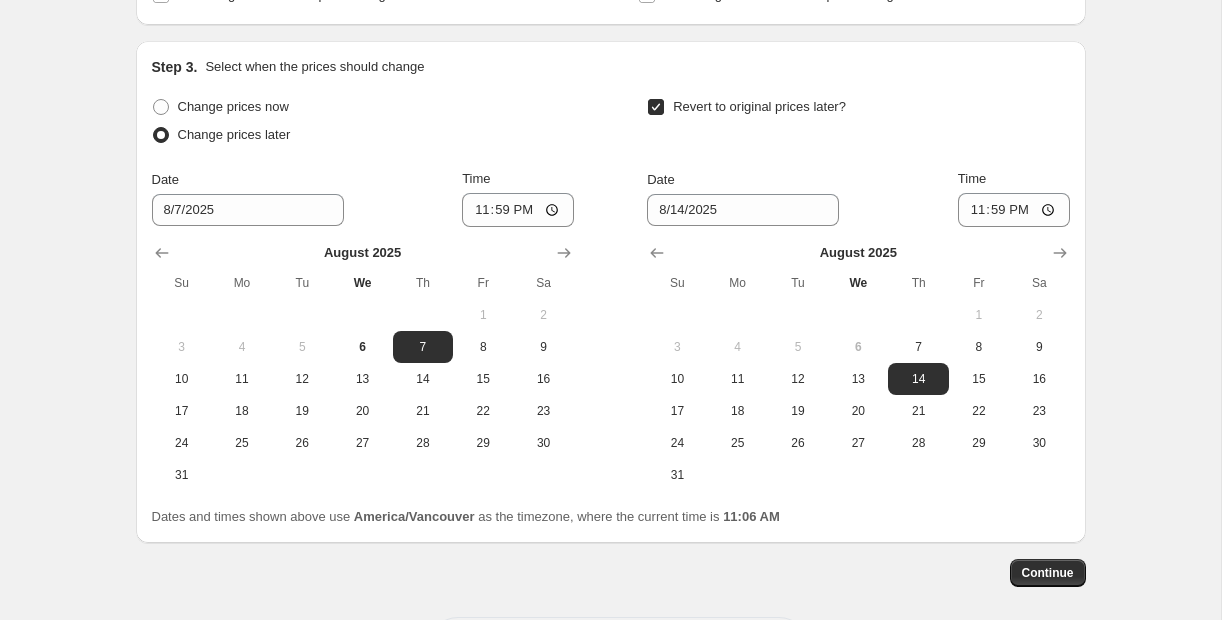 scroll, scrollTop: 681, scrollLeft: 0, axis: vertical 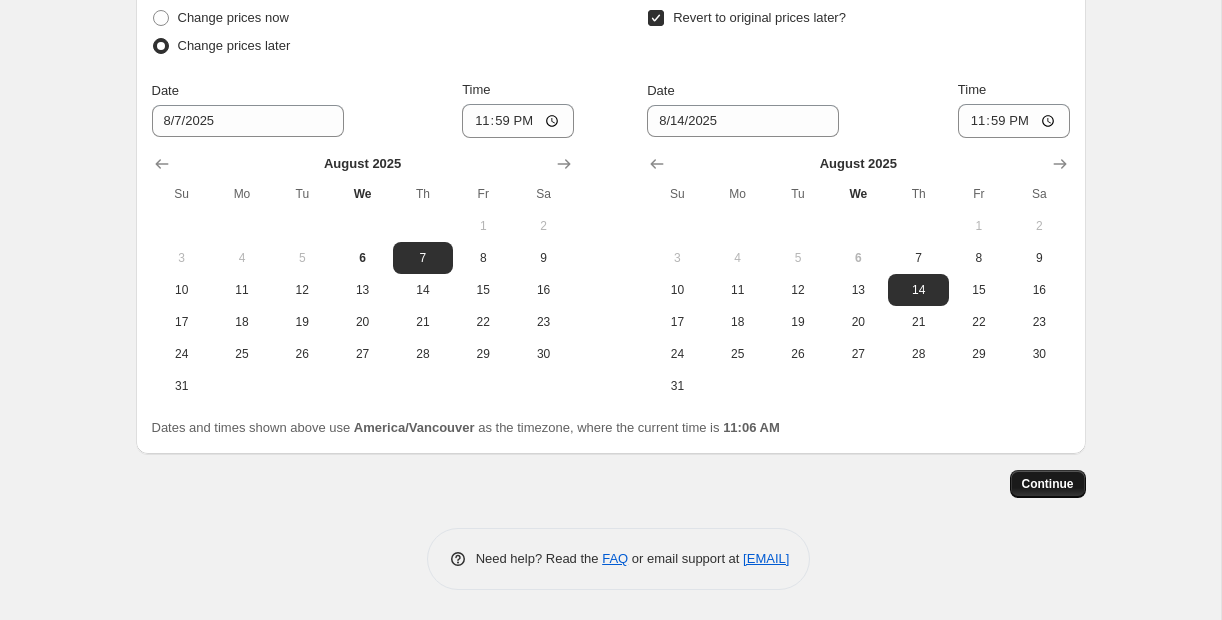 click on "Continue" at bounding box center (1048, 484) 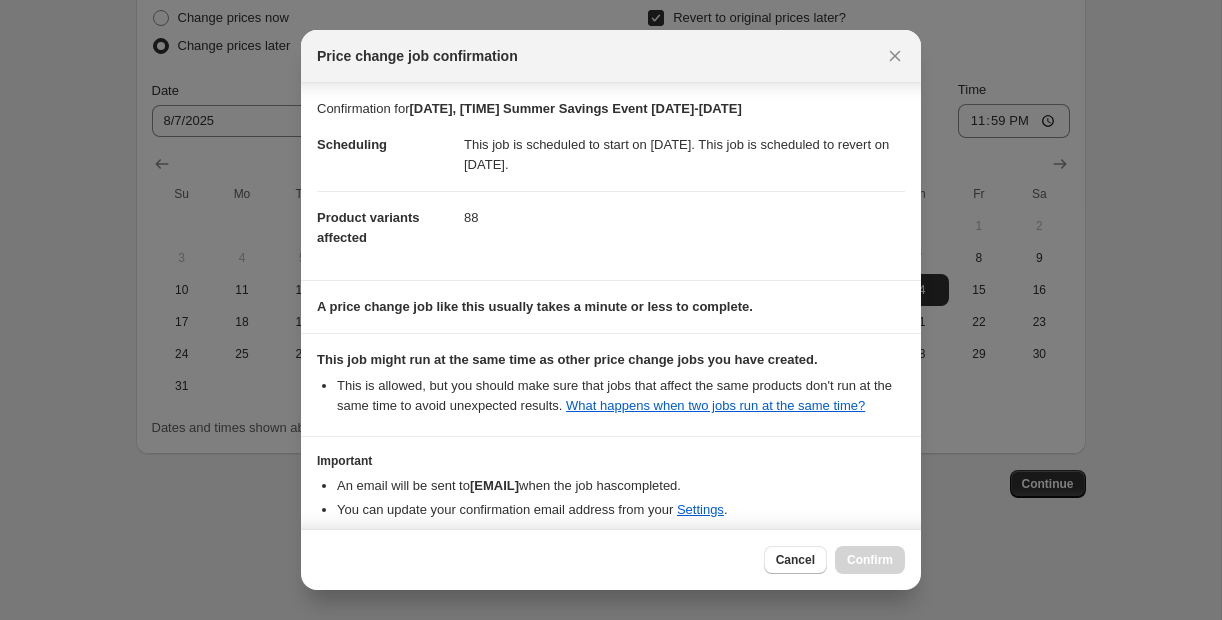 scroll, scrollTop: 112, scrollLeft: 0, axis: vertical 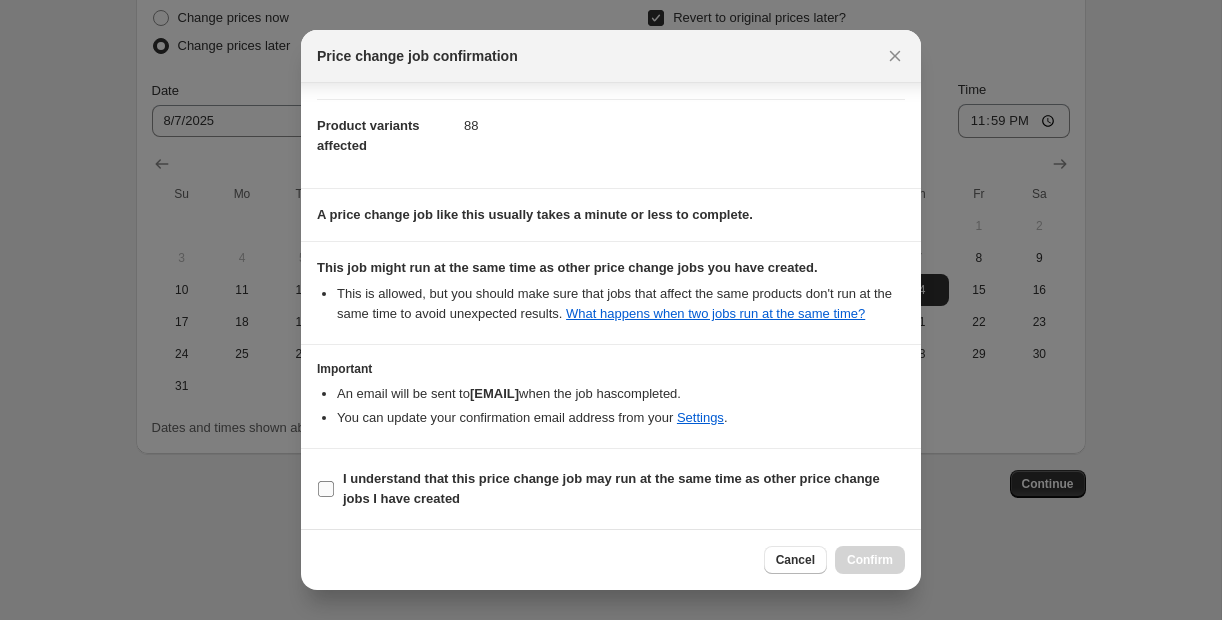 click on "I understand that this price change job may run at the same time as other price change jobs I have created" at bounding box center [611, 488] 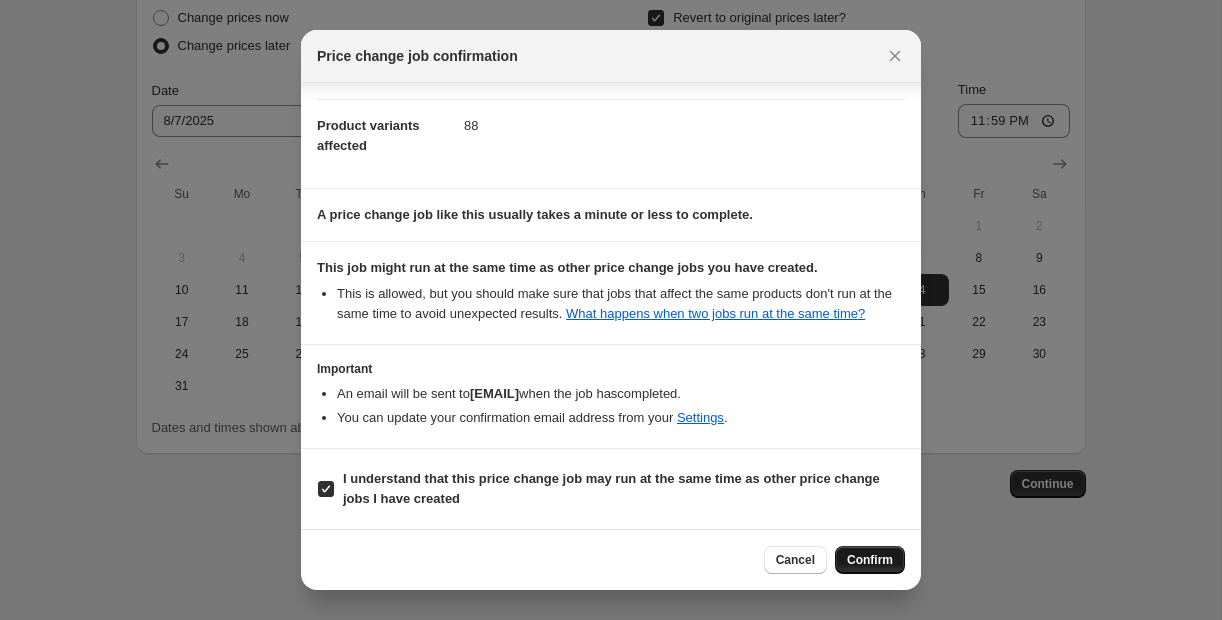 click on "Confirm" at bounding box center [870, 560] 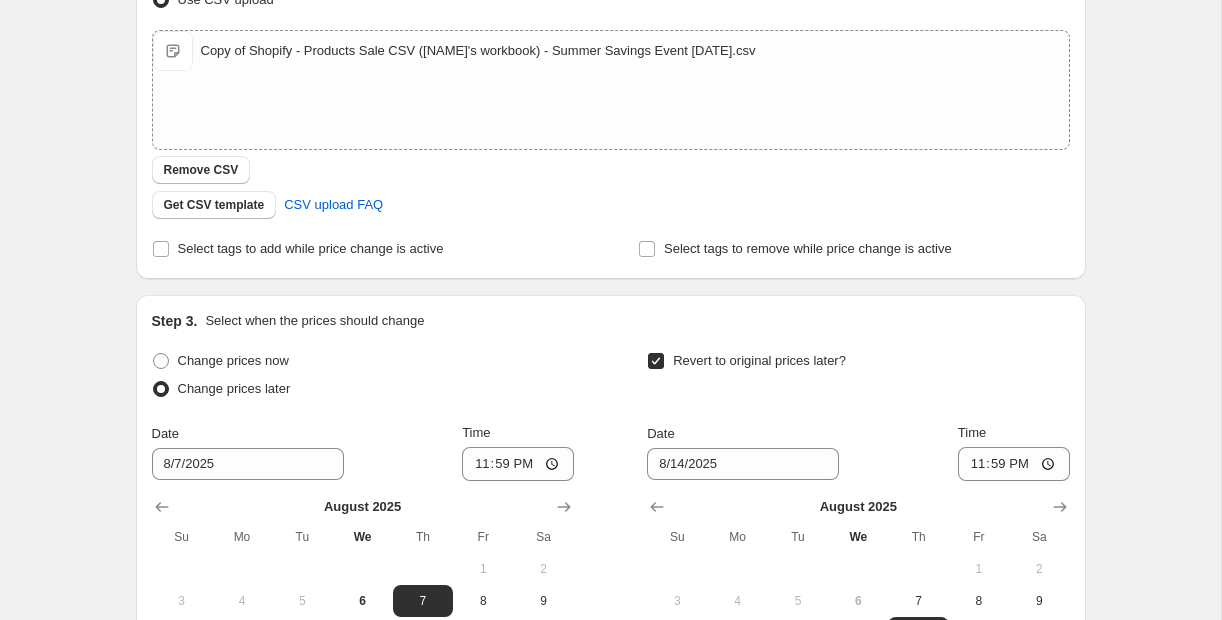 scroll, scrollTop: 0, scrollLeft: 0, axis: both 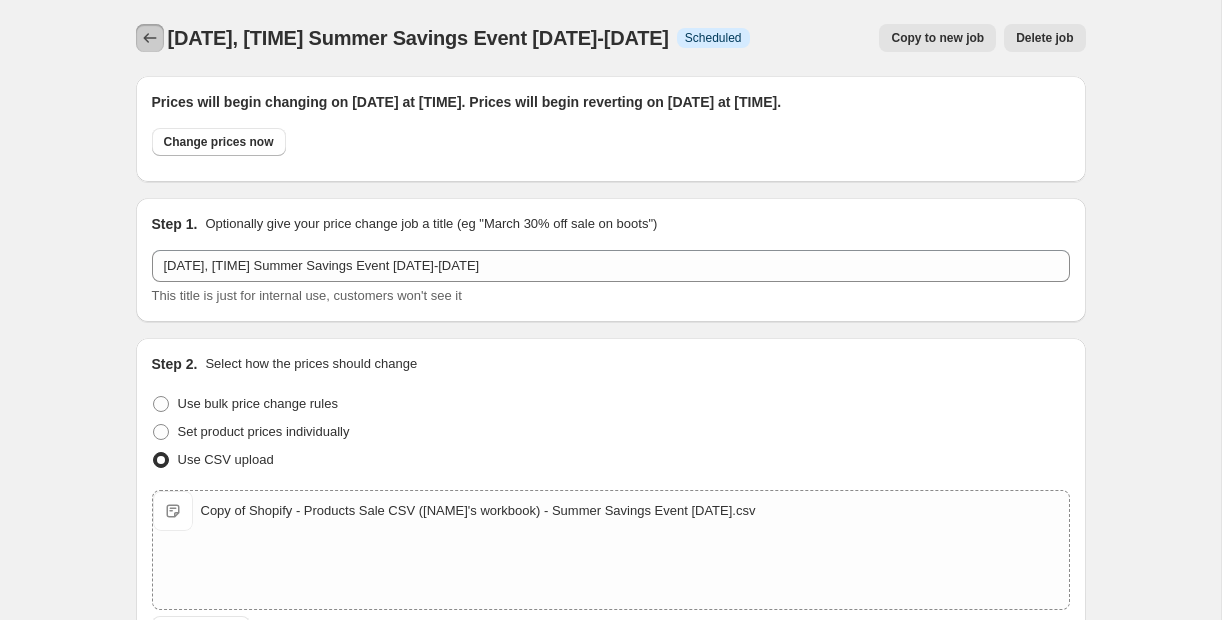 click 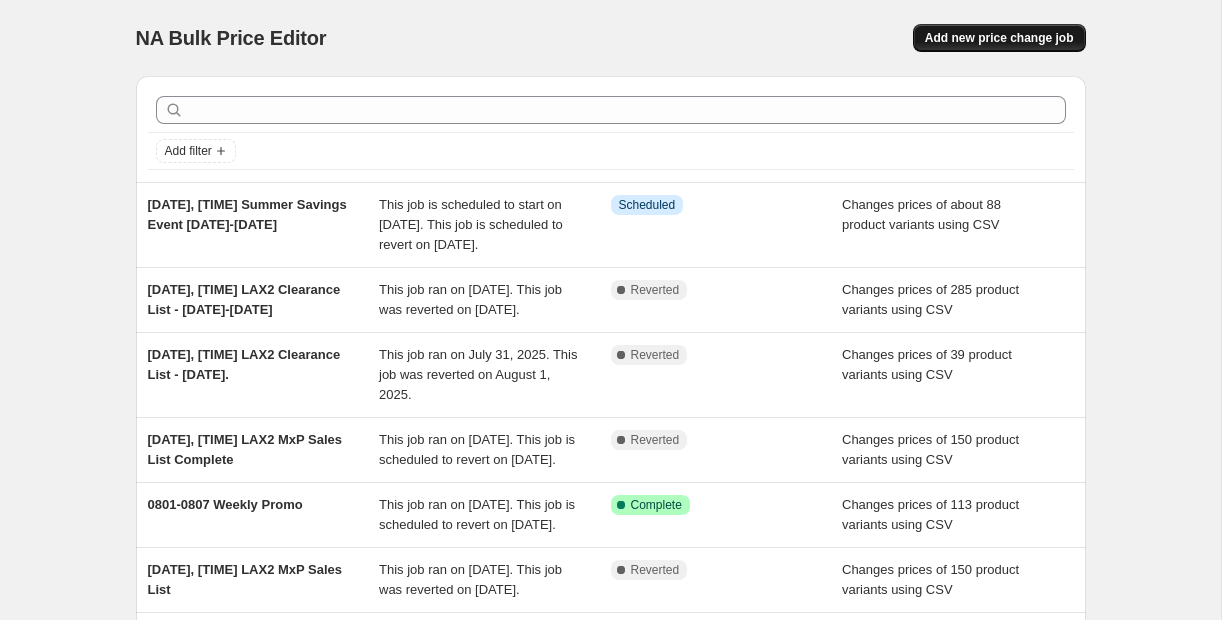 click on "Add new price change job" at bounding box center (999, 38) 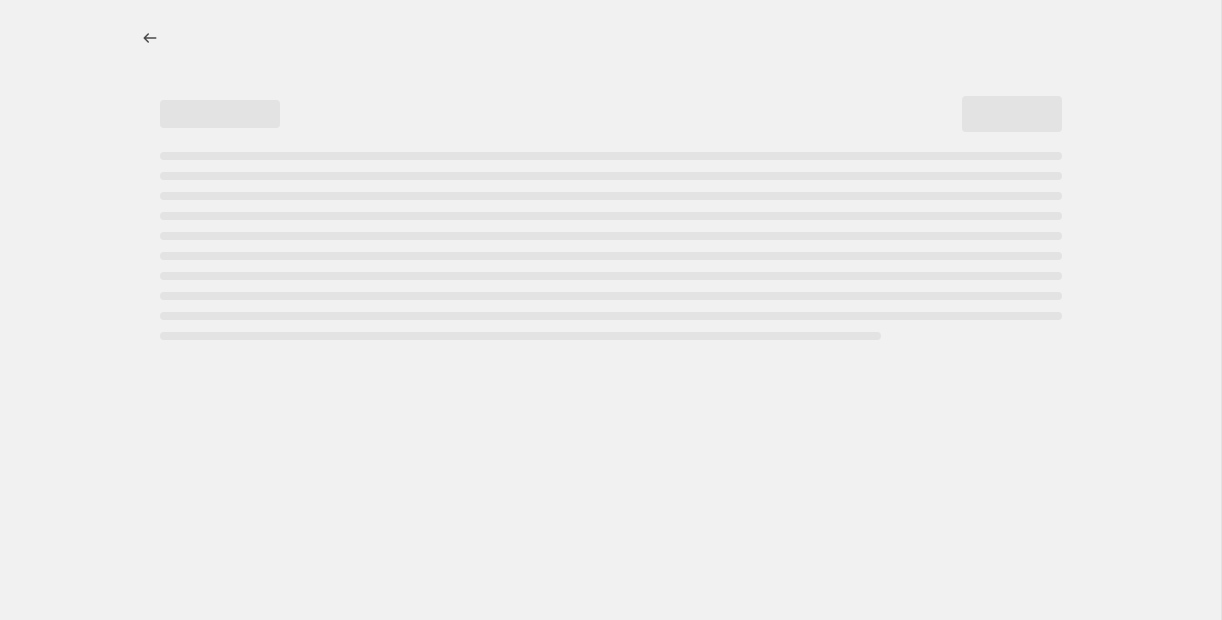 select on "percentage" 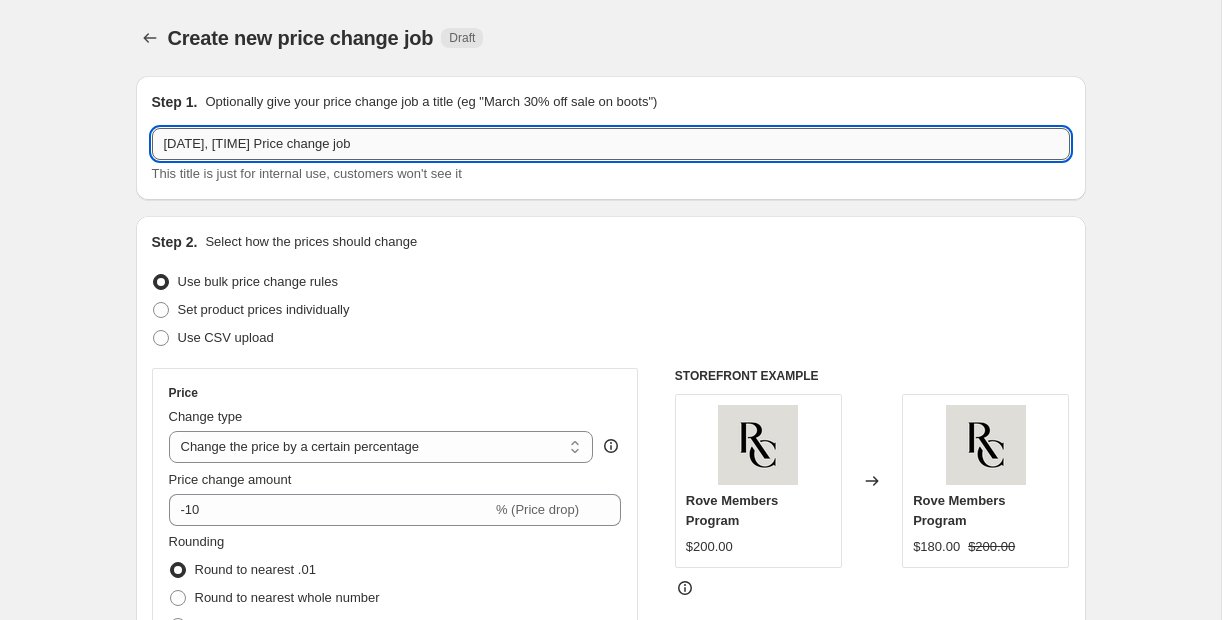 click on "[DATE], [TIME] Price change job" at bounding box center [611, 144] 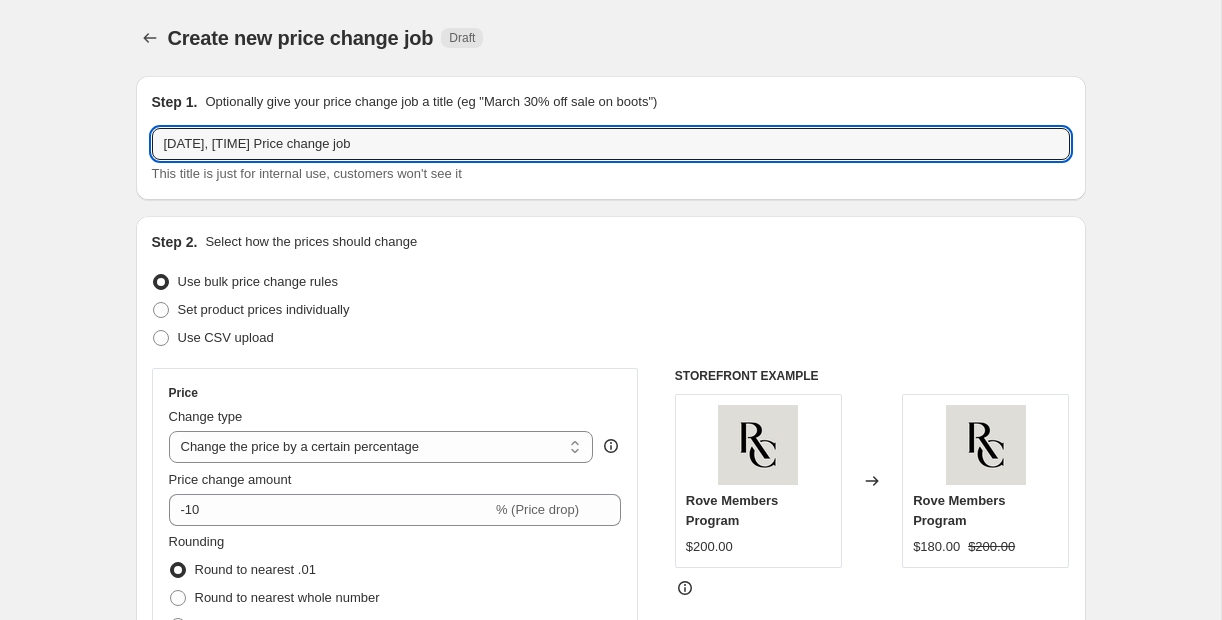 paste on "LAX2 Clearance List - [DATE]." 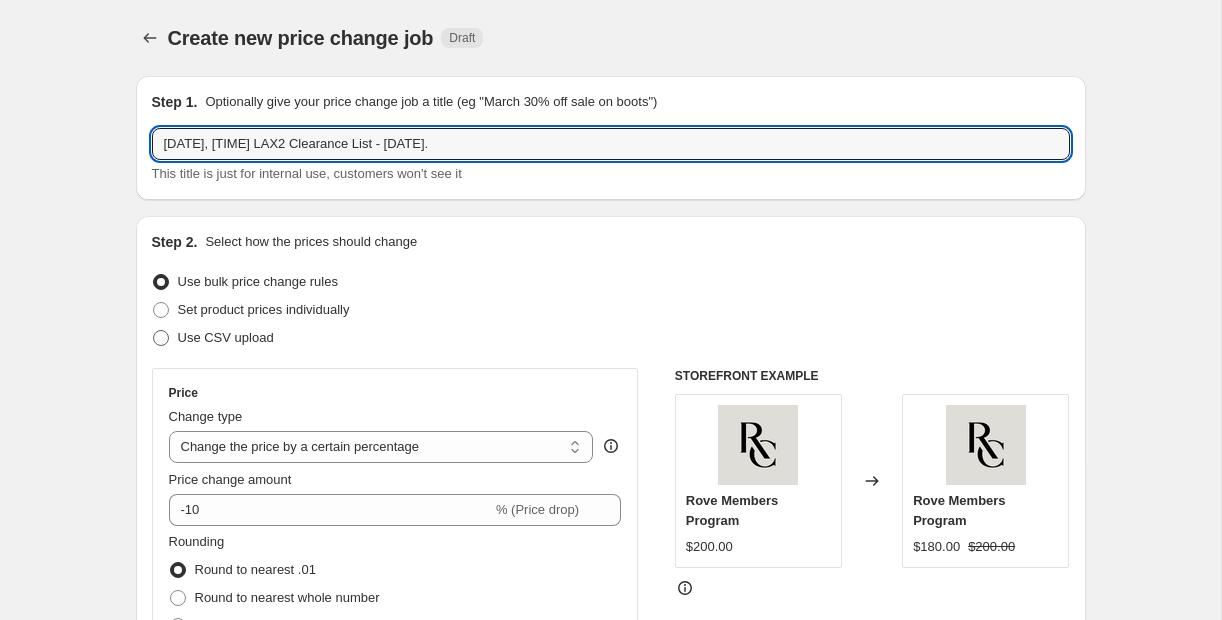 type on "[DATE], [TIME] LAX2 Clearance List - [DATE]." 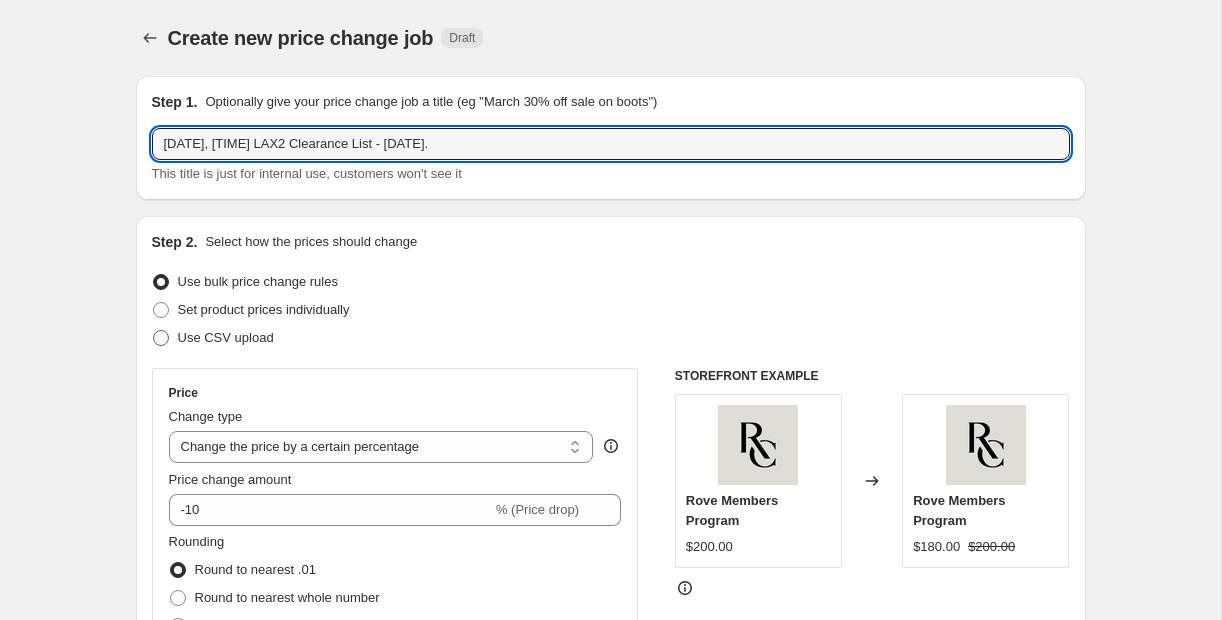 radio on "true" 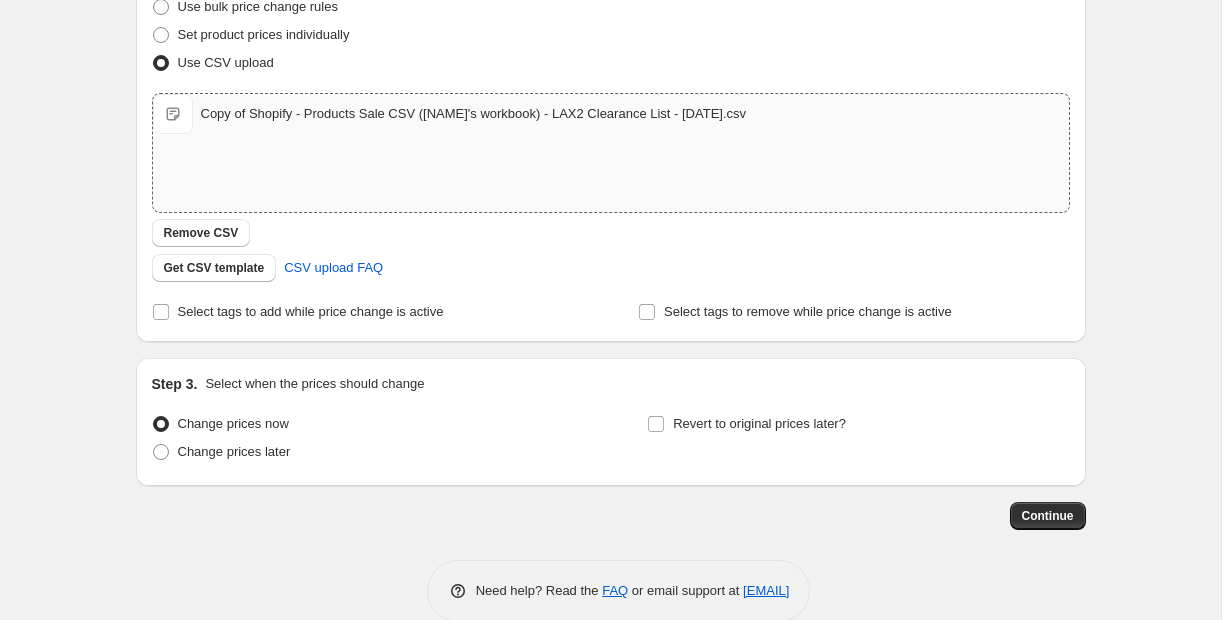 scroll, scrollTop: 280, scrollLeft: 0, axis: vertical 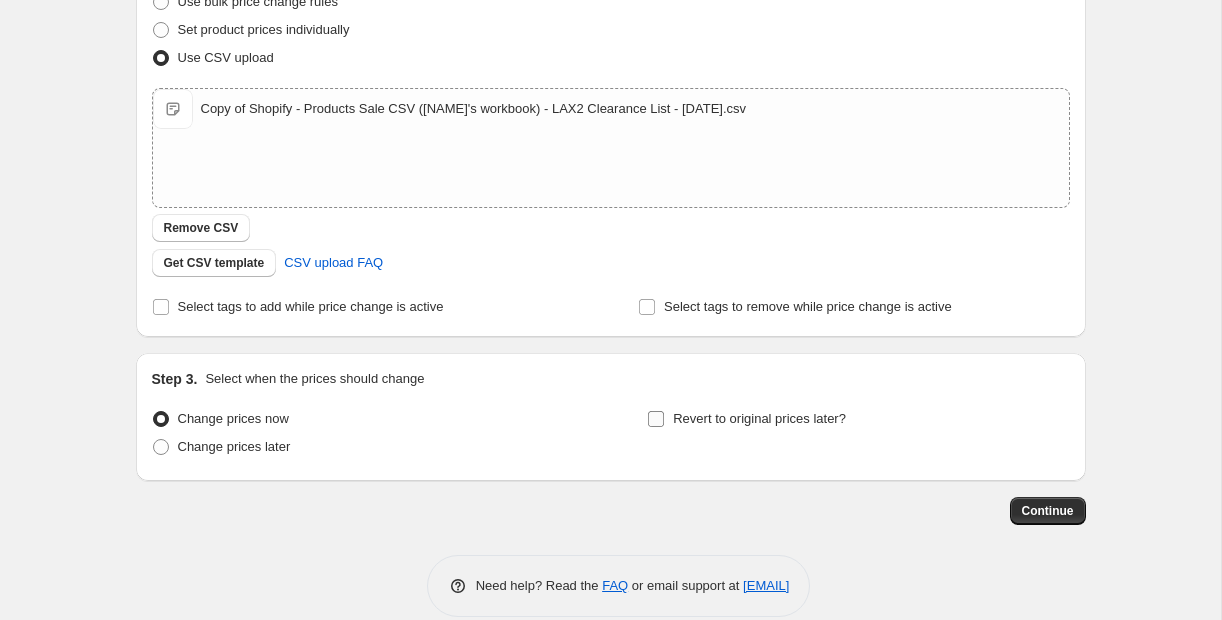 click on "Revert to original prices later?" at bounding box center (656, 419) 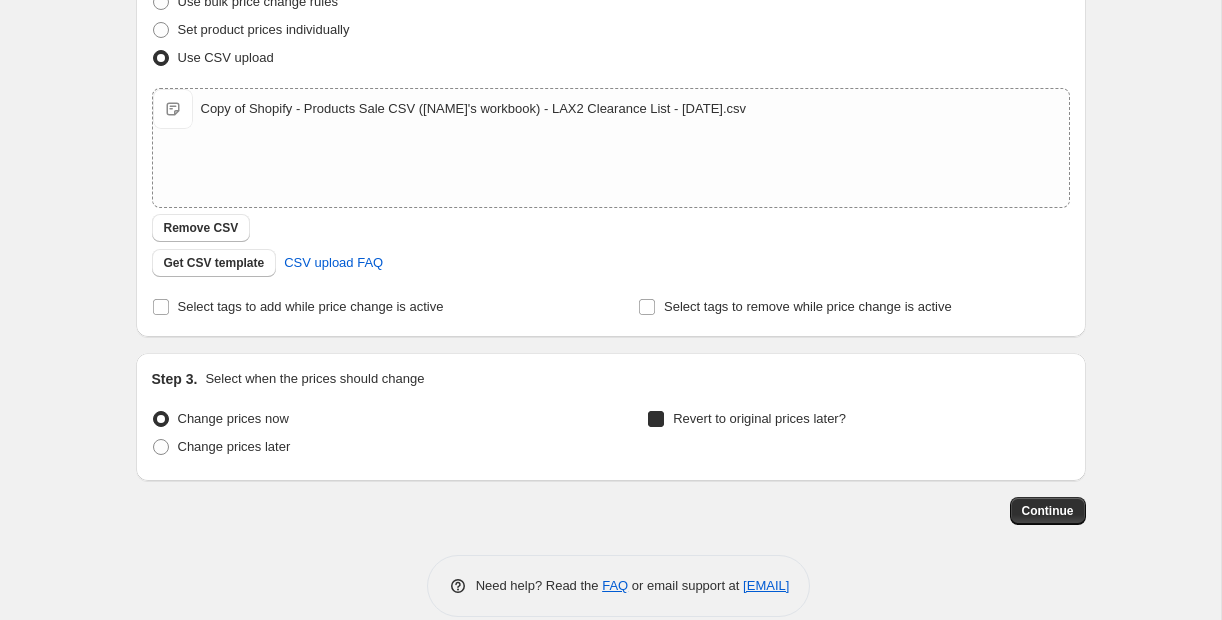checkbox on "true" 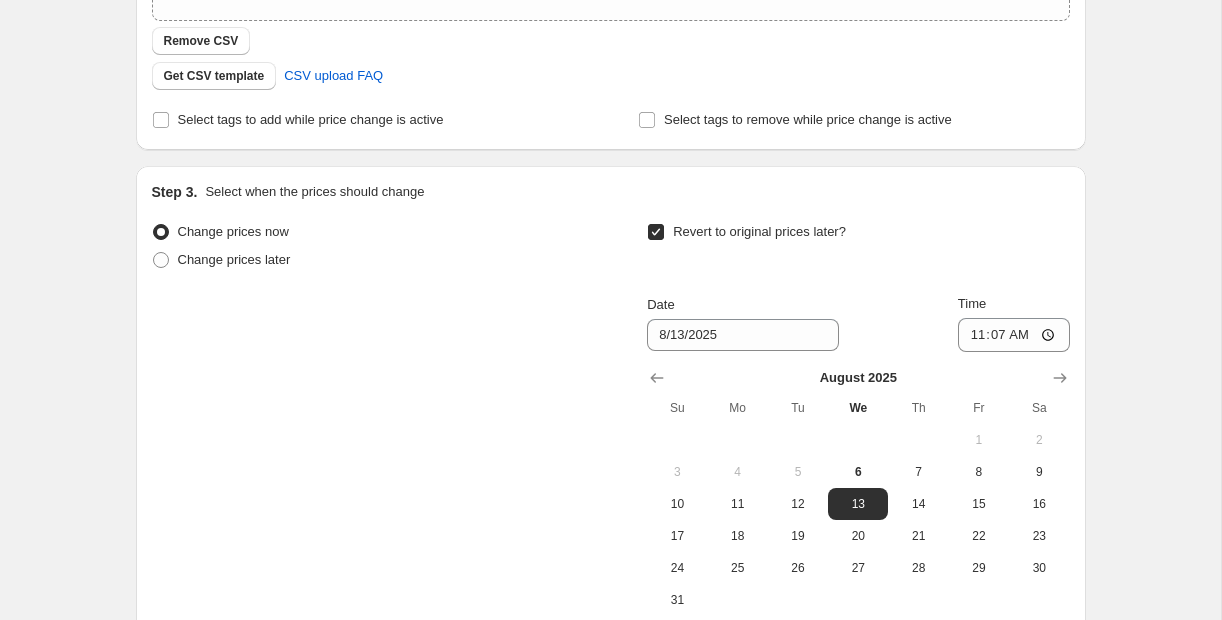 scroll, scrollTop: 581, scrollLeft: 0, axis: vertical 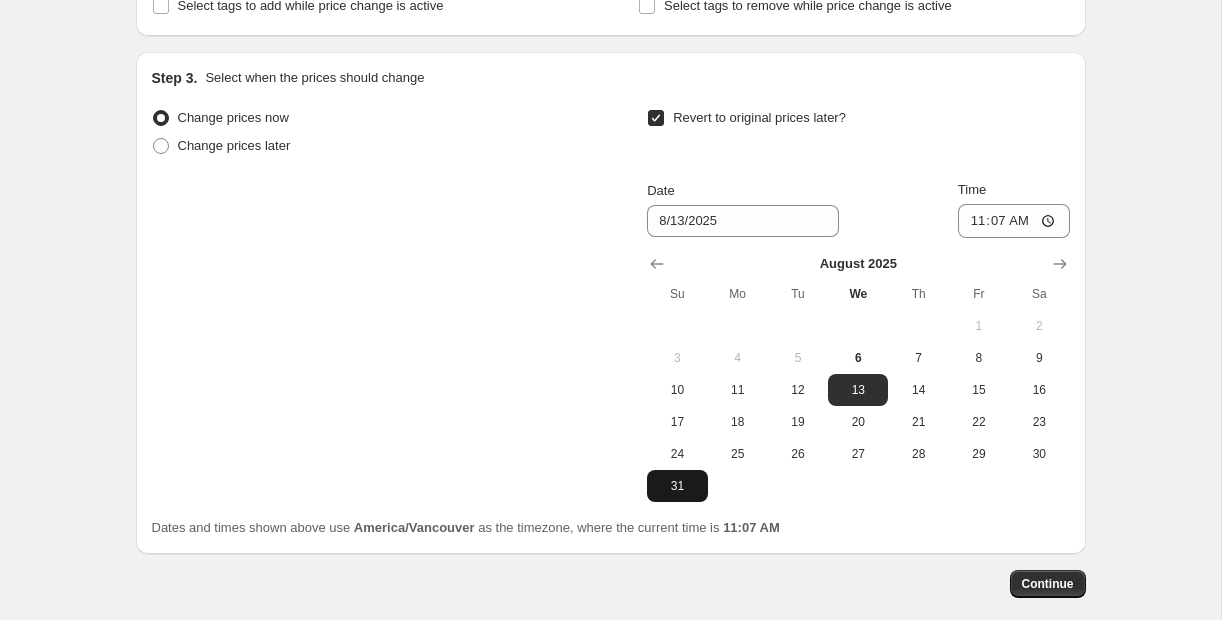 click on "31" at bounding box center (677, 486) 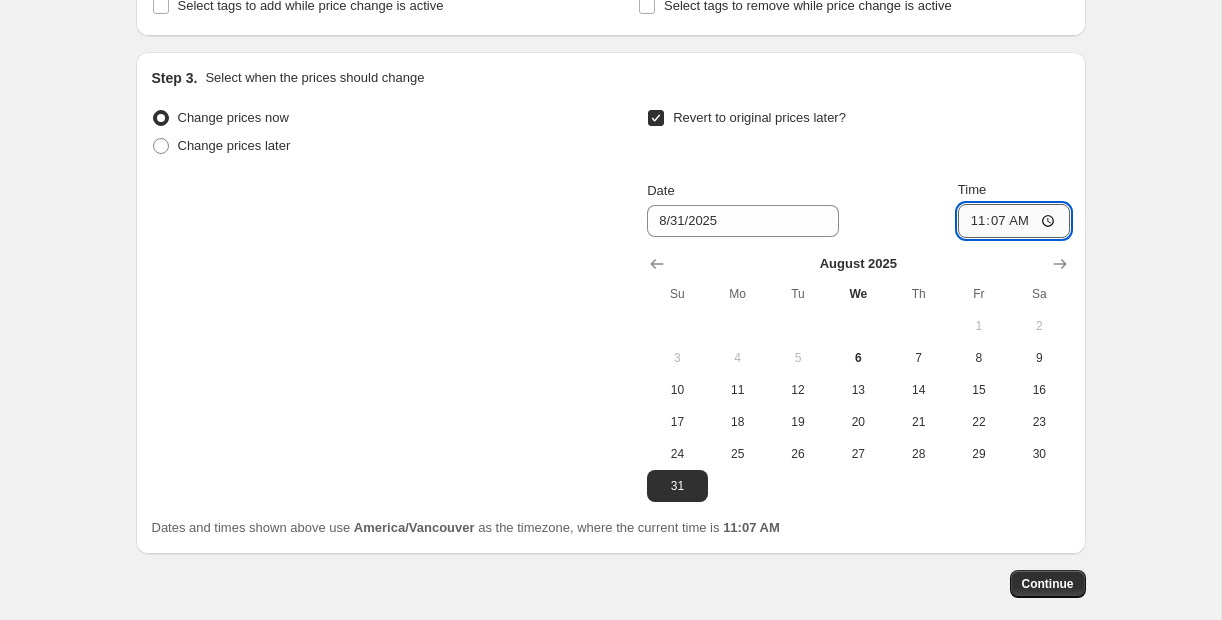 click on "11:07" at bounding box center (1014, 221) 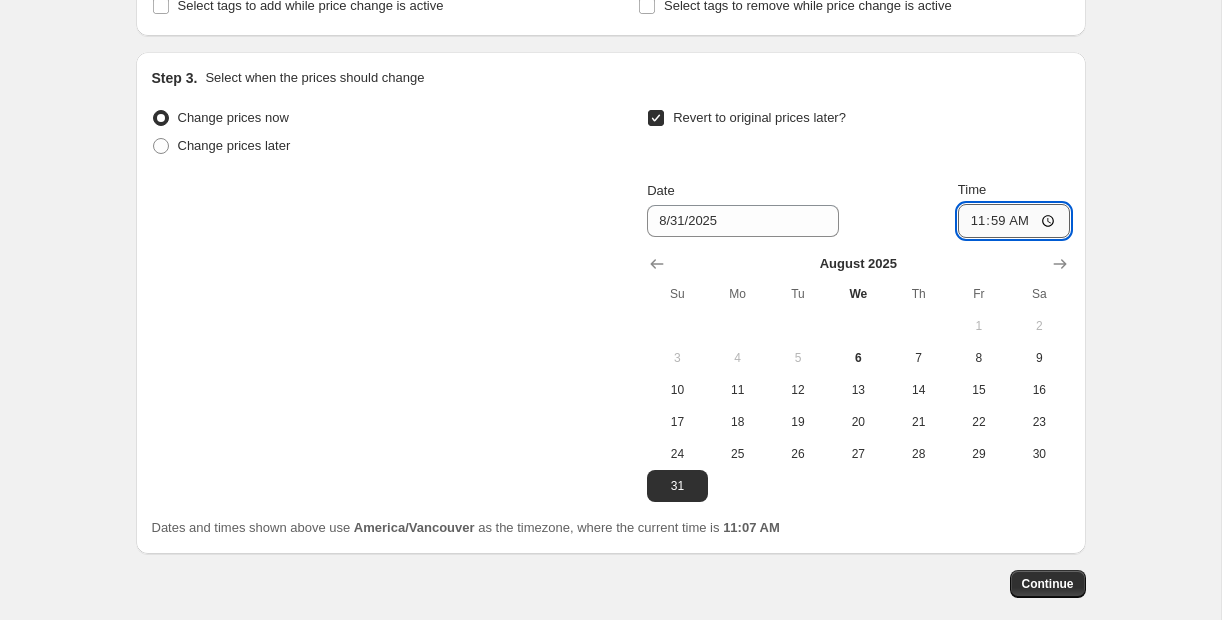 type on "23:59" 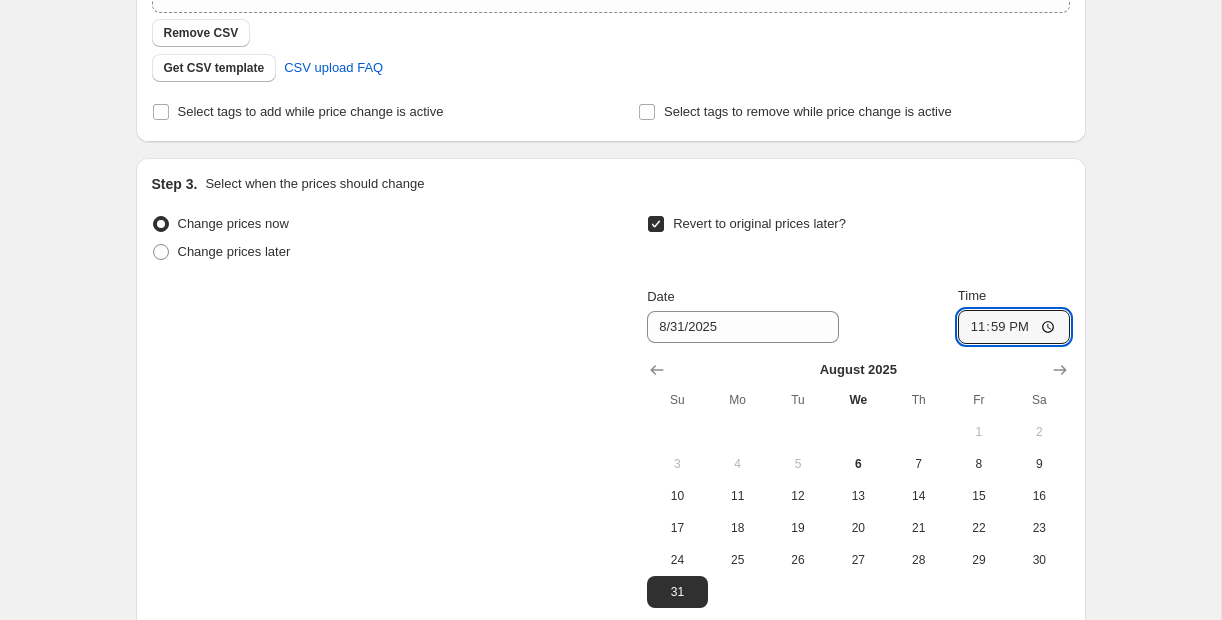 scroll, scrollTop: 681, scrollLeft: 0, axis: vertical 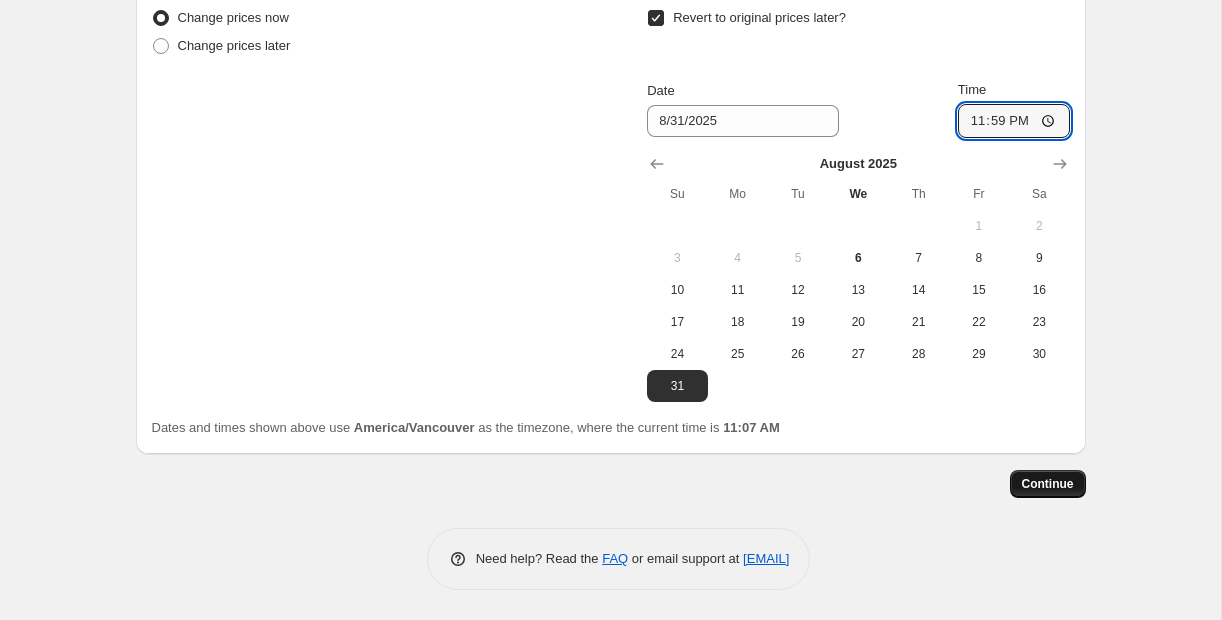 click on "Continue" at bounding box center (1048, 484) 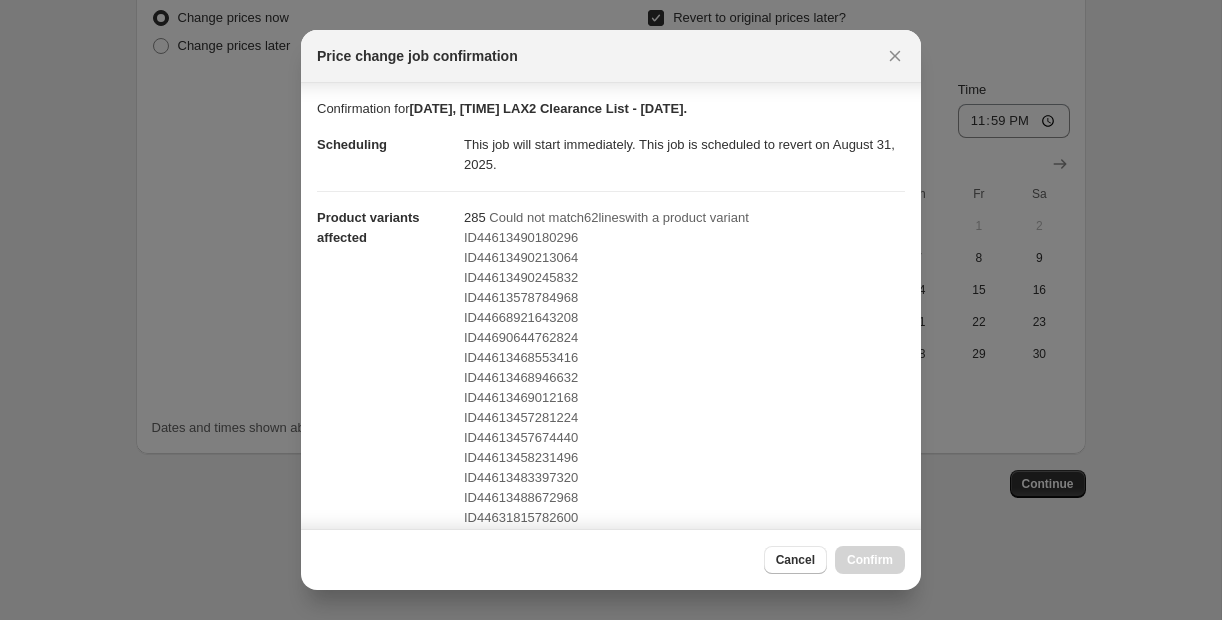 scroll, scrollTop: 511, scrollLeft: 0, axis: vertical 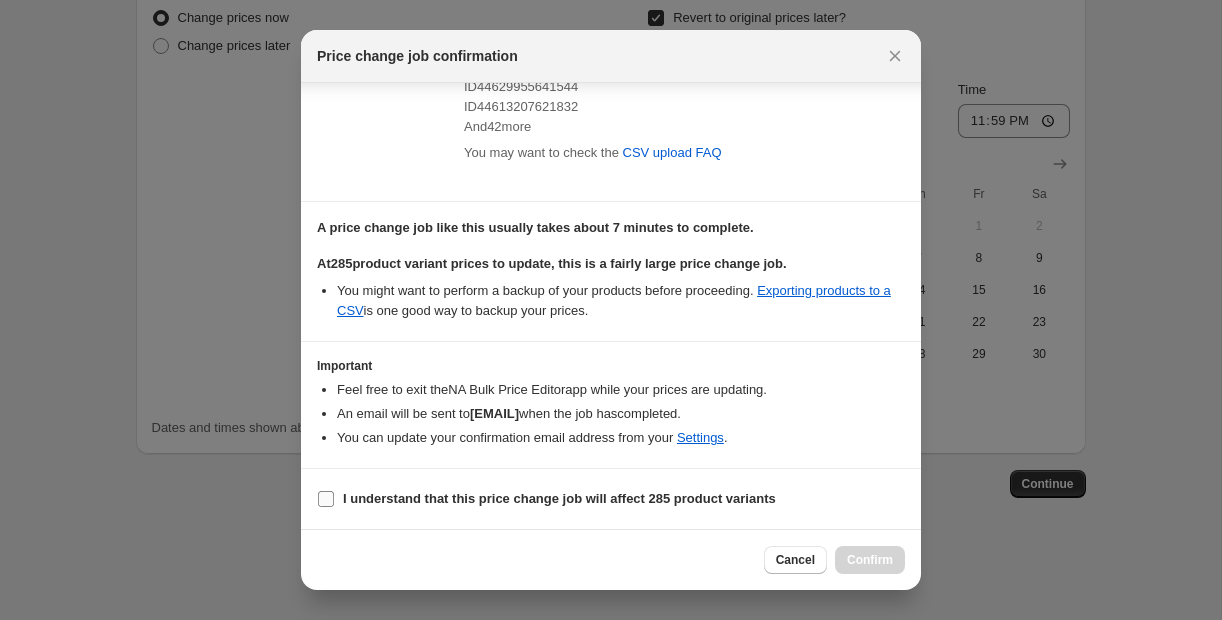 click on "I understand that this price change job will affect 285 product variants" at bounding box center (326, 499) 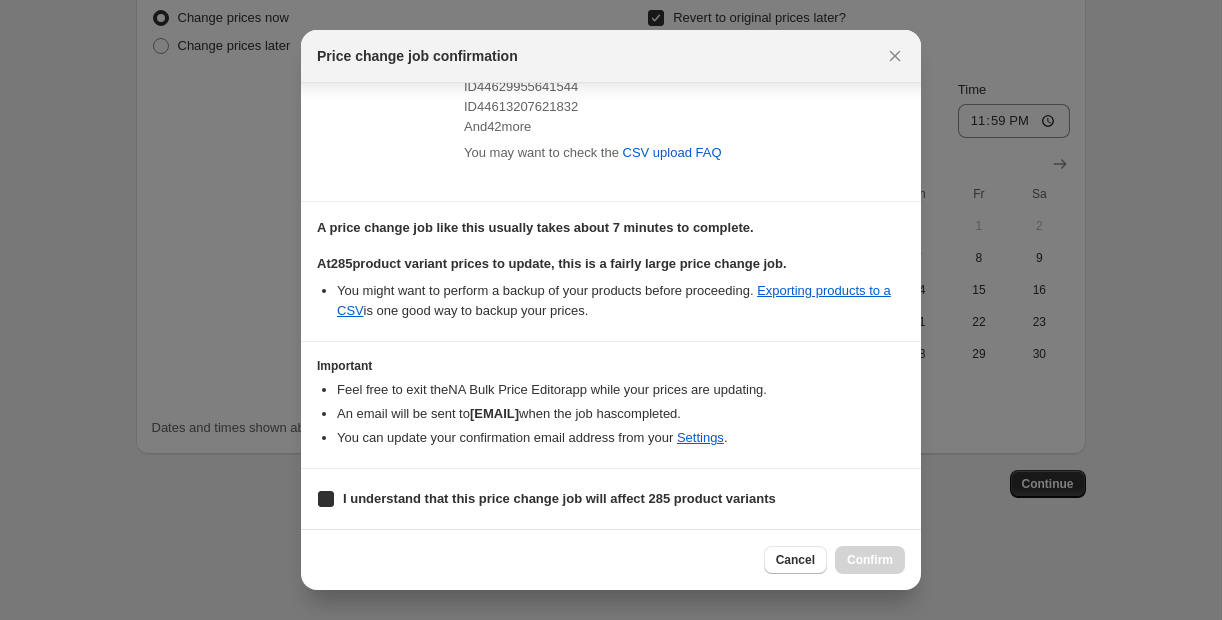 checkbox on "true" 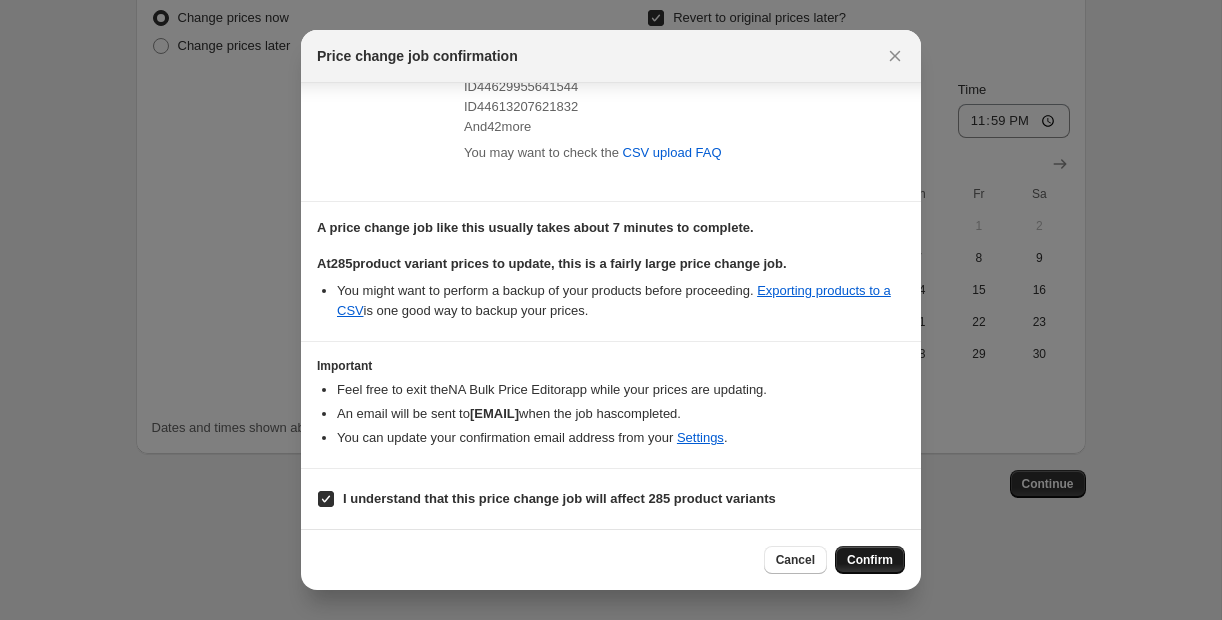 click on "Confirm" at bounding box center [870, 560] 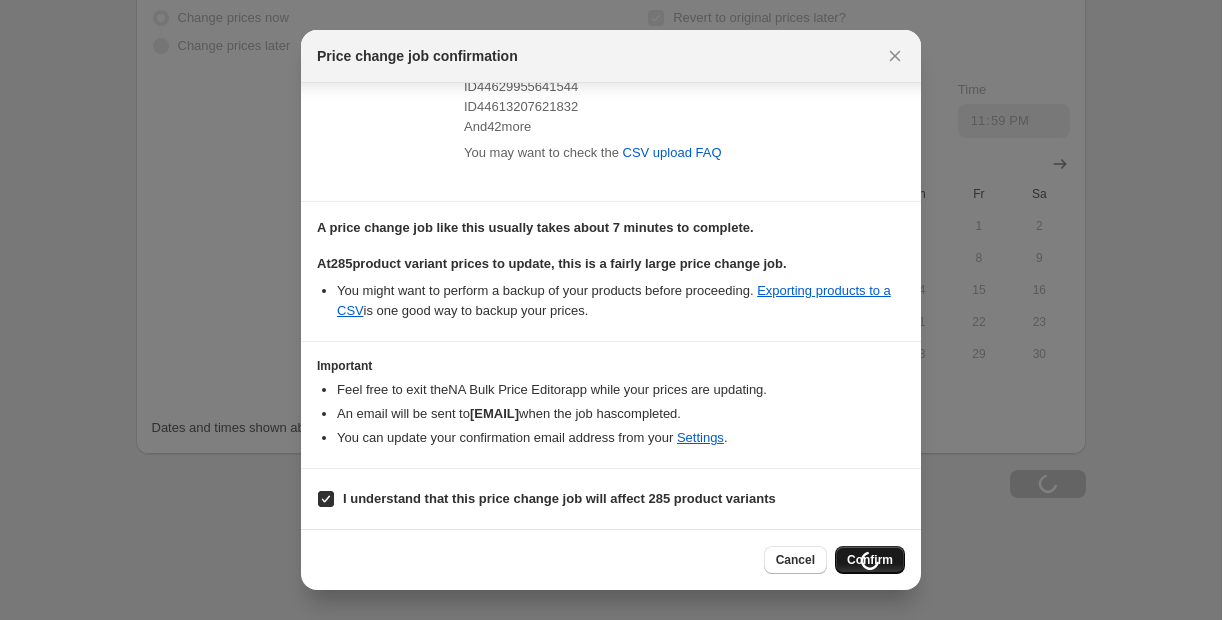 scroll, scrollTop: 749, scrollLeft: 0, axis: vertical 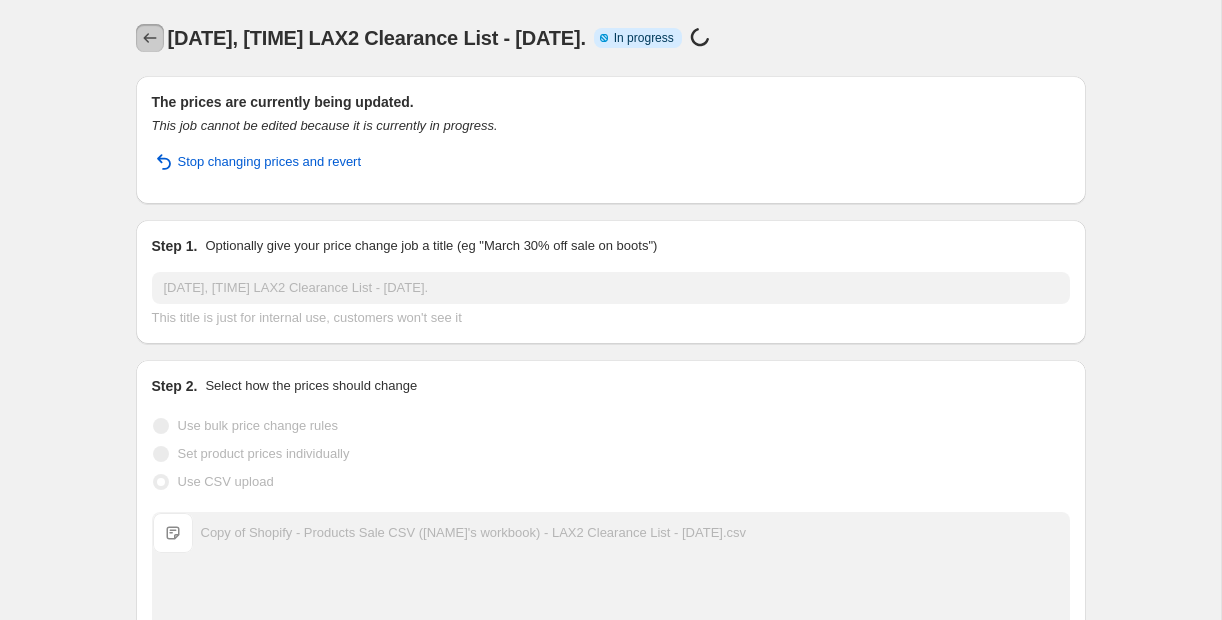 click 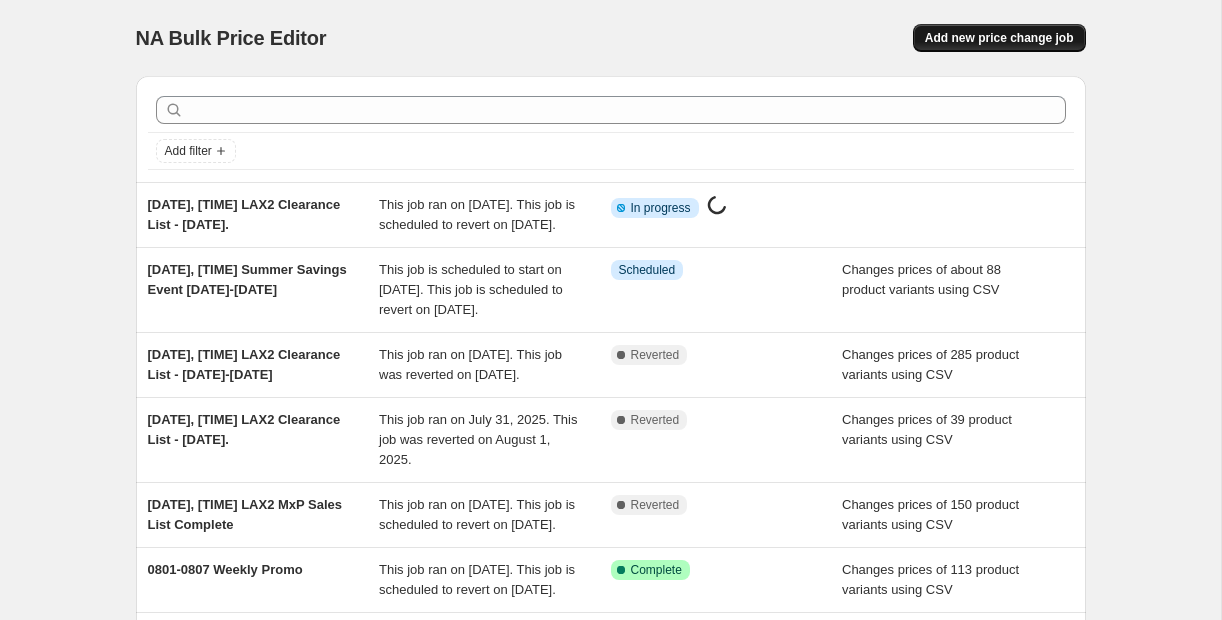 click on "Add new price change job" at bounding box center [999, 38] 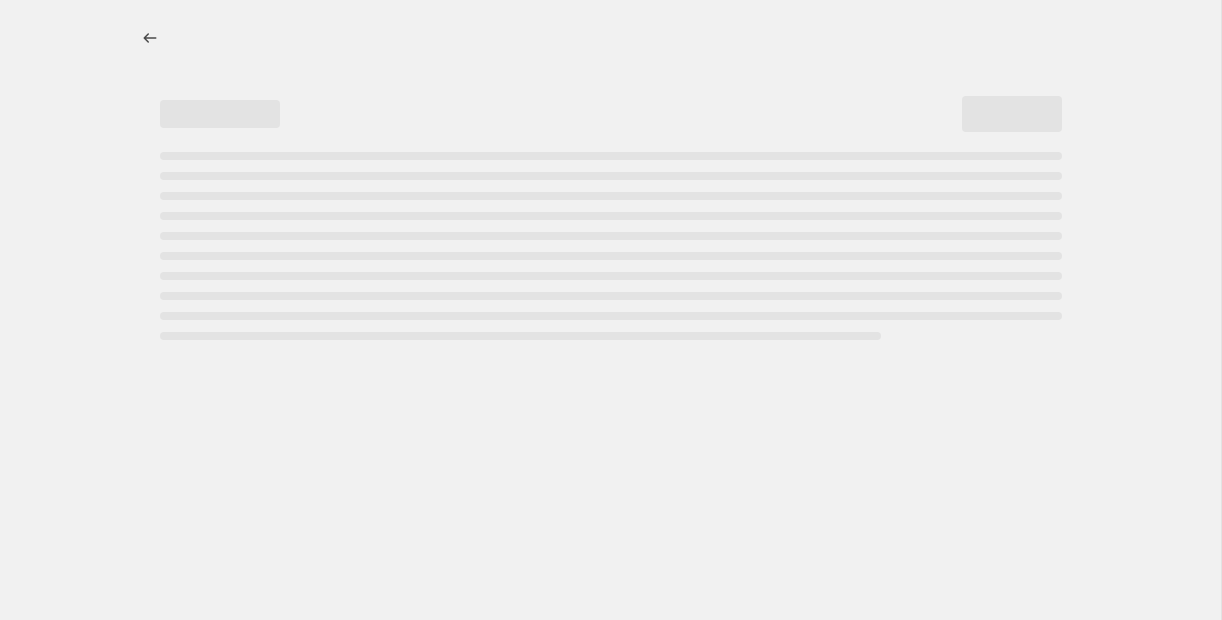 select on "percentage" 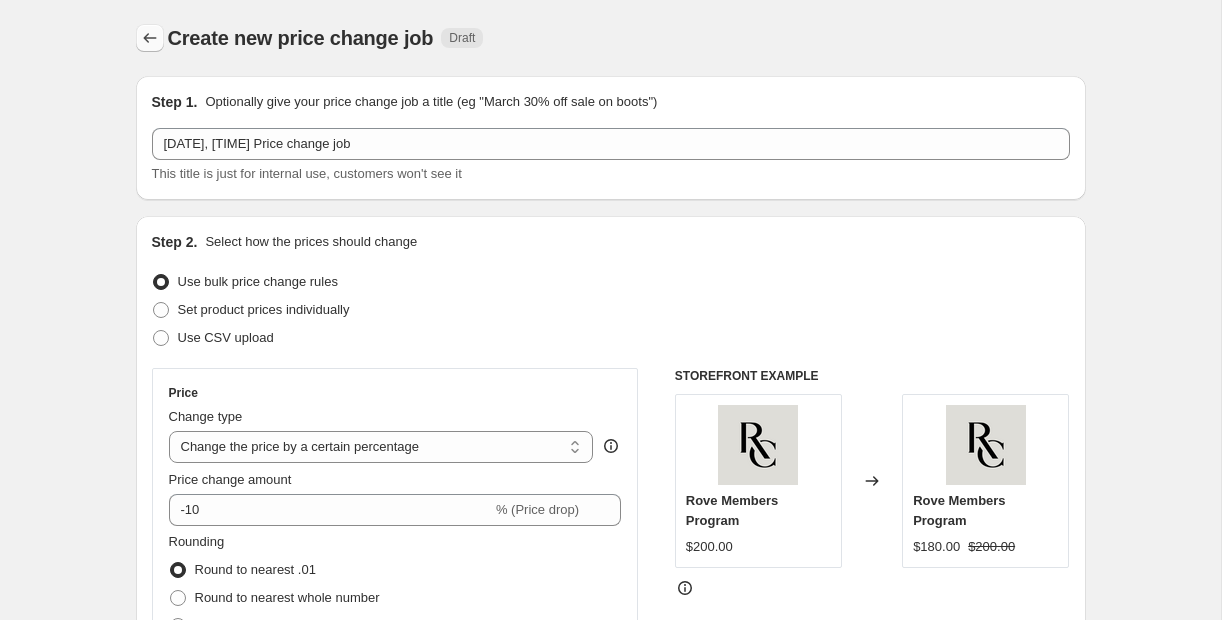 click 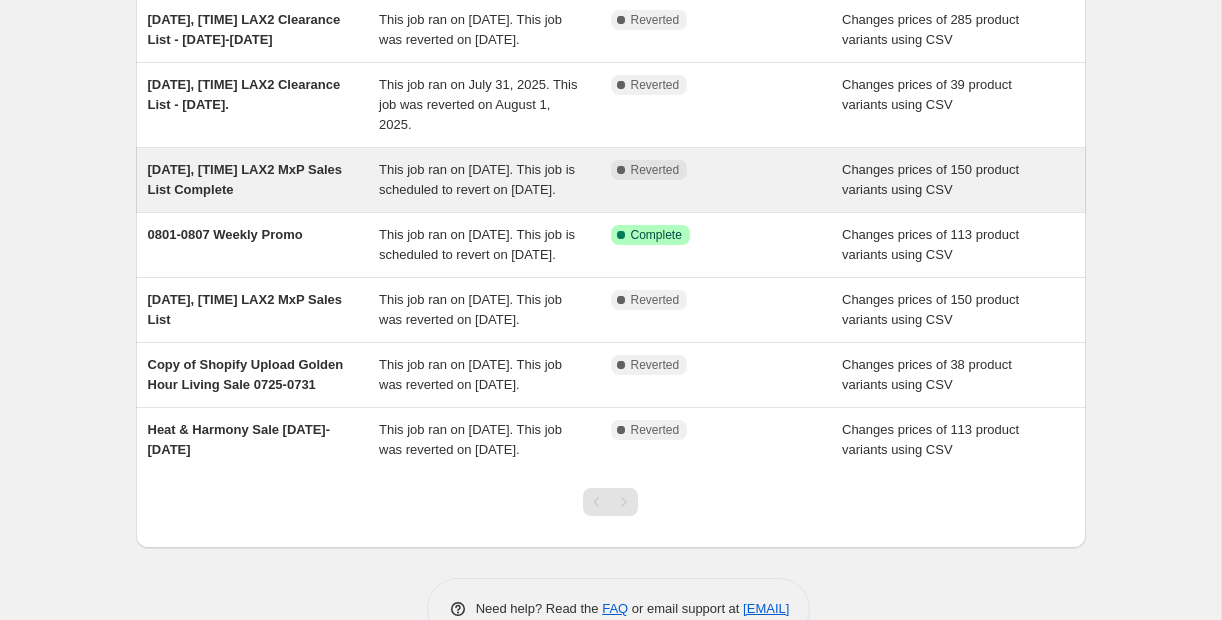 scroll, scrollTop: 334, scrollLeft: 0, axis: vertical 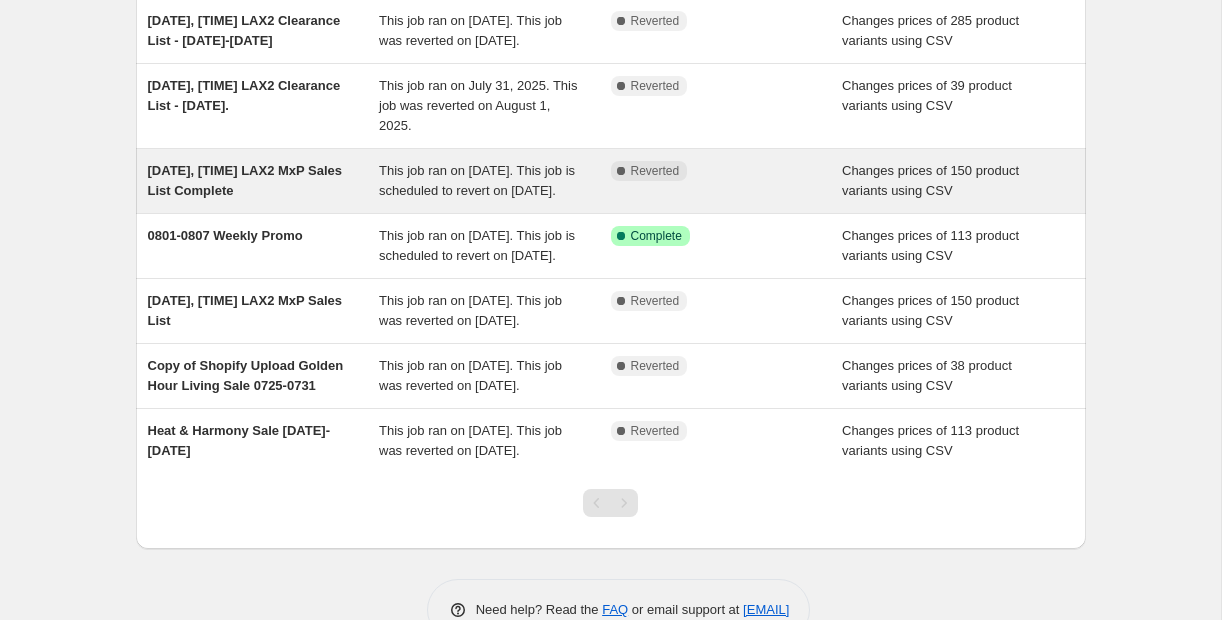 drag, startPoint x: 315, startPoint y: 229, endPoint x: 240, endPoint y: 252, distance: 78.44743 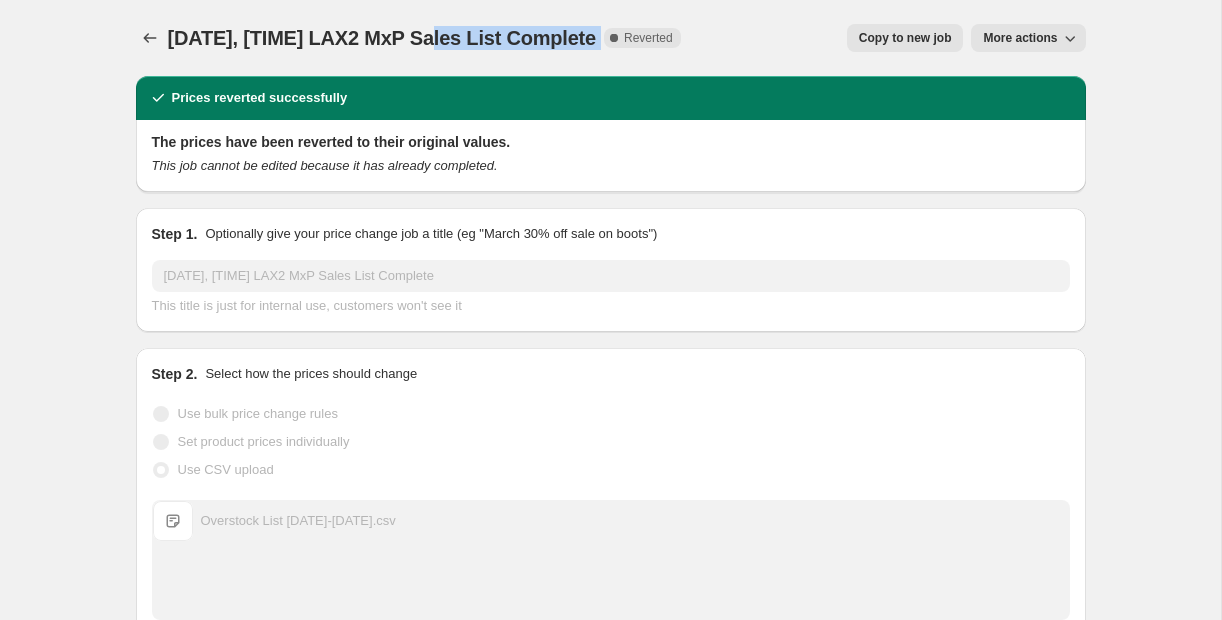 drag, startPoint x: 406, startPoint y: 36, endPoint x: 699, endPoint y: 45, distance: 293.13818 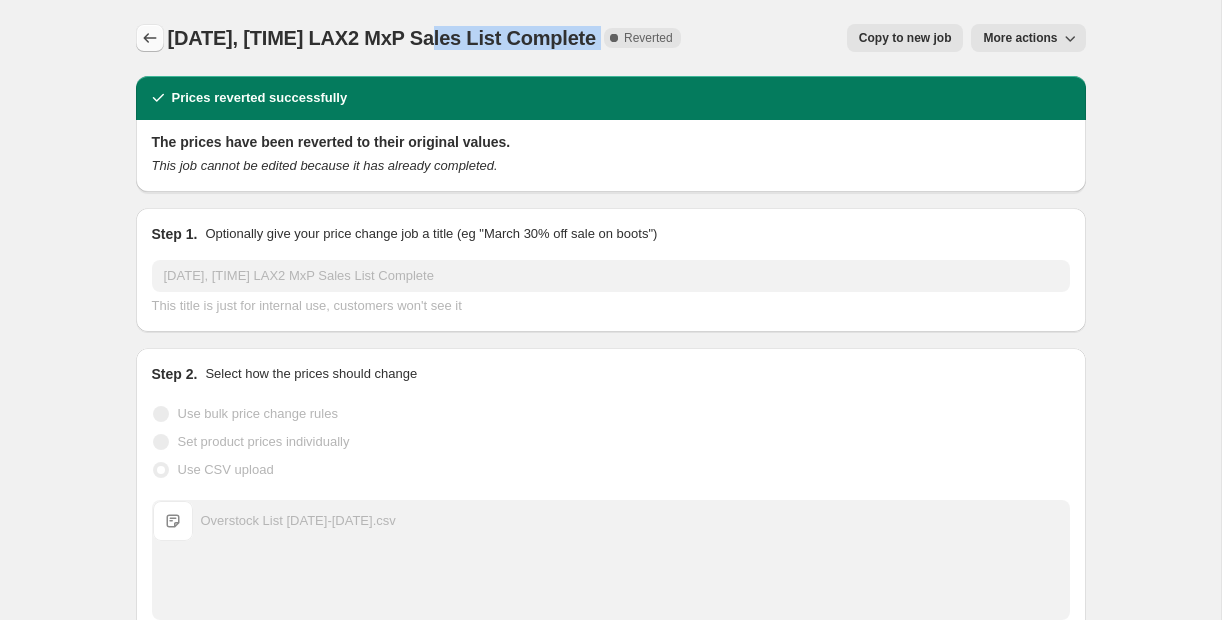 click 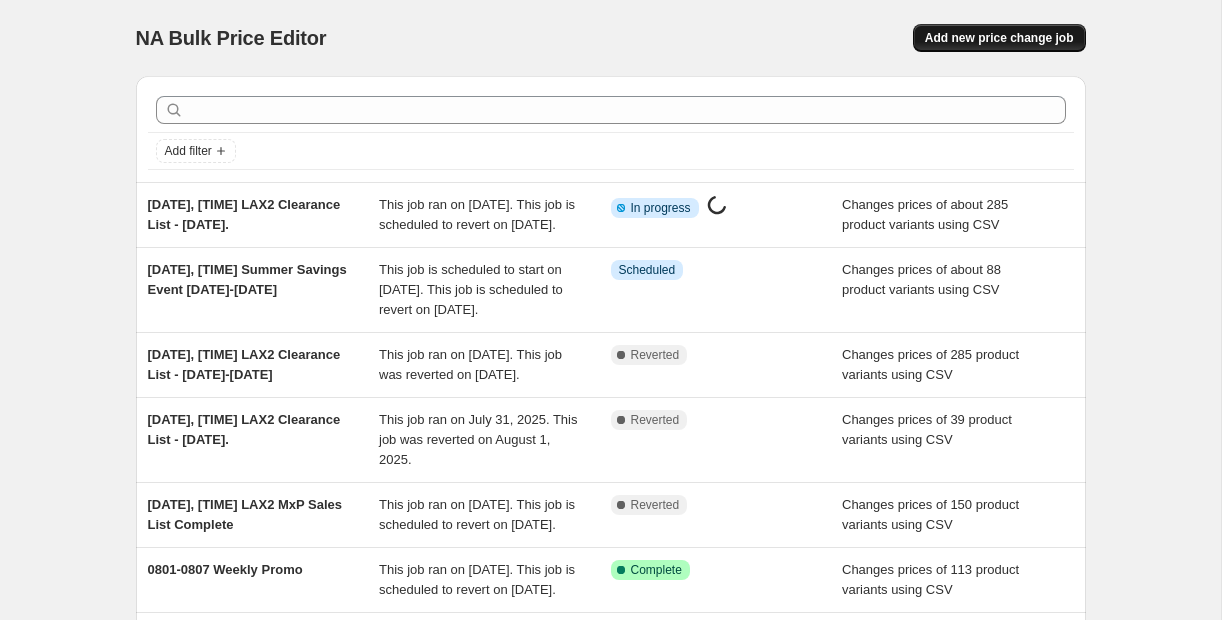 click on "Add new price change job" at bounding box center [999, 38] 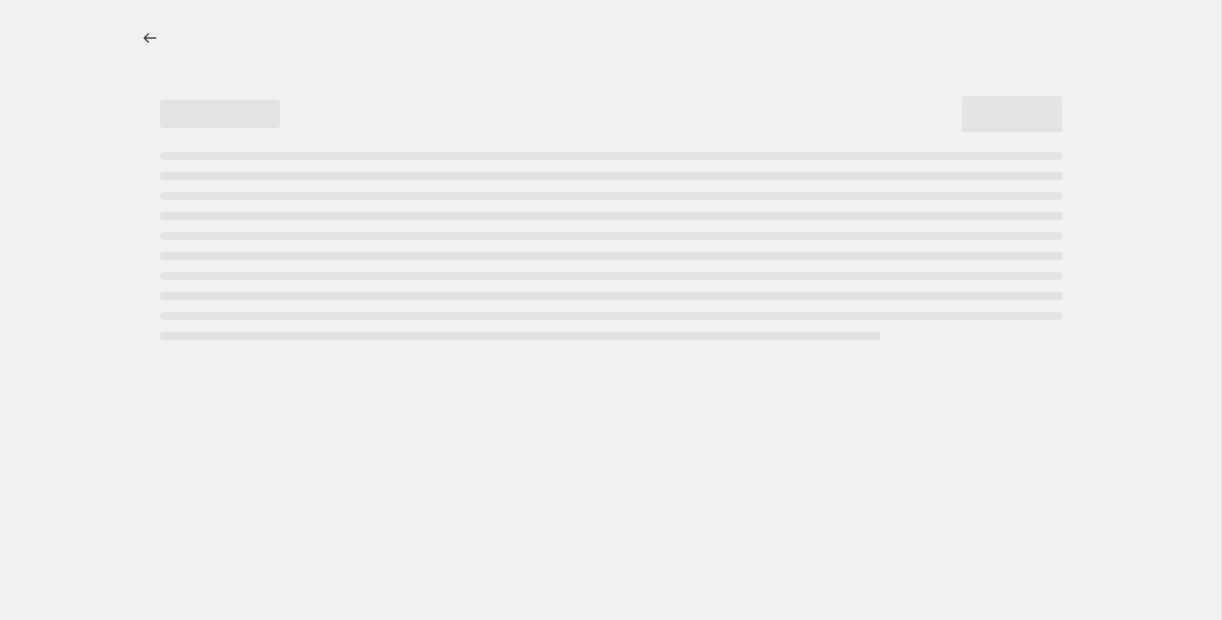 select on "percentage" 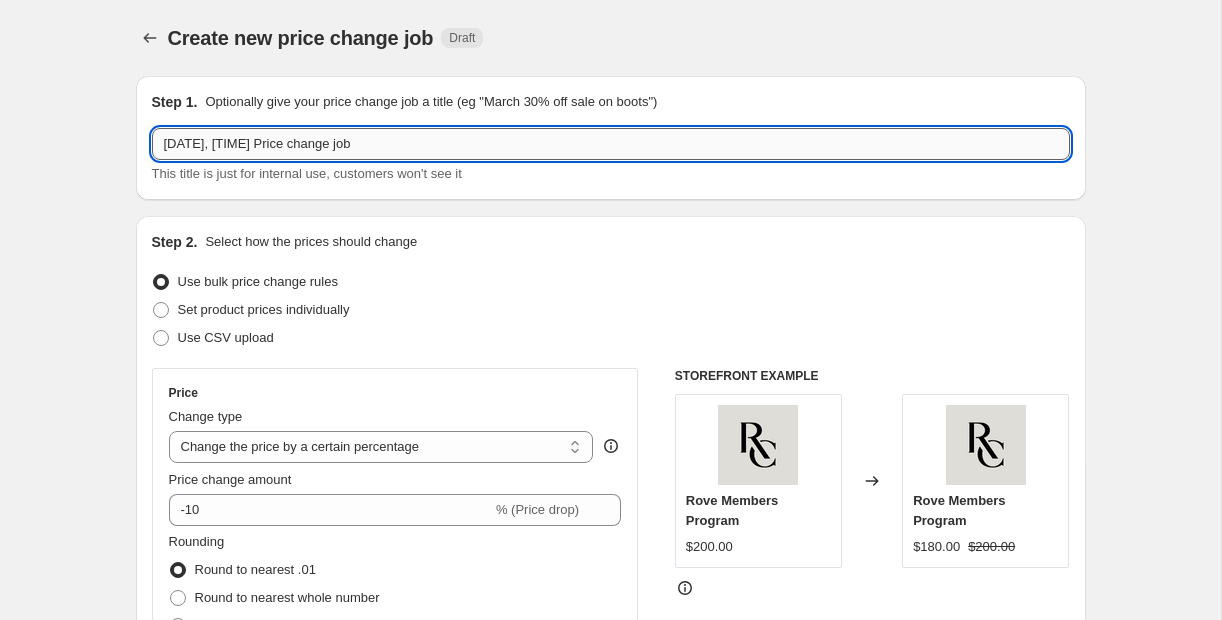 drag, startPoint x: 452, startPoint y: 147, endPoint x: 328, endPoint y: 146, distance: 124.004036 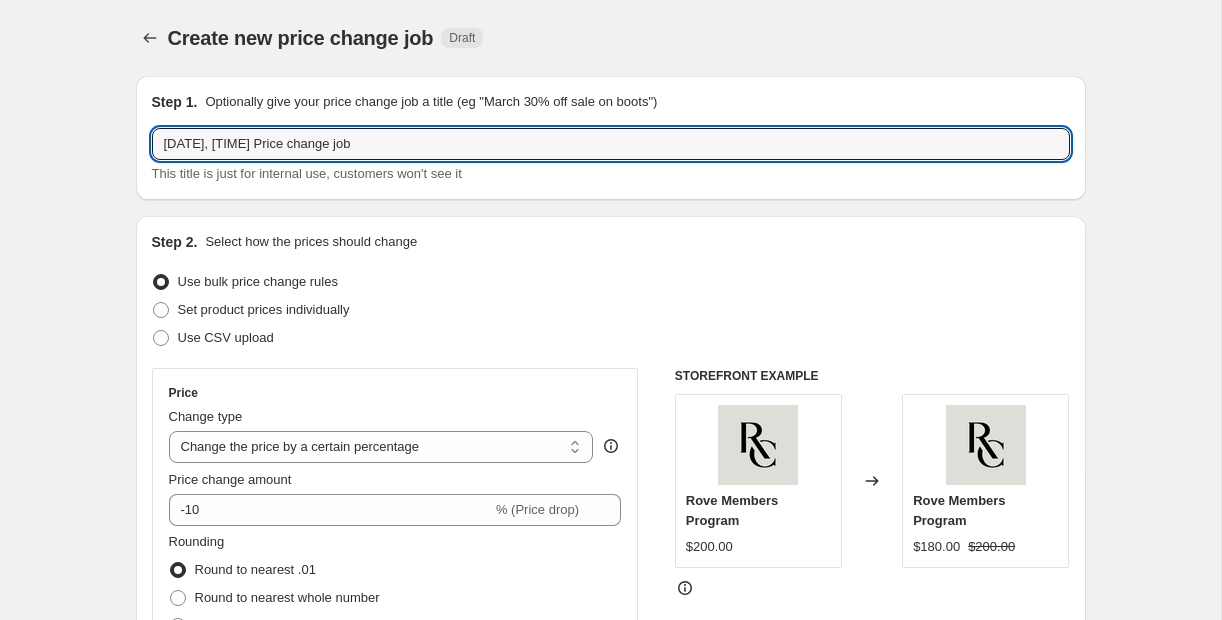 type on "[DATE], [TIME] LAX2 MxP Sales List Complete Complete" 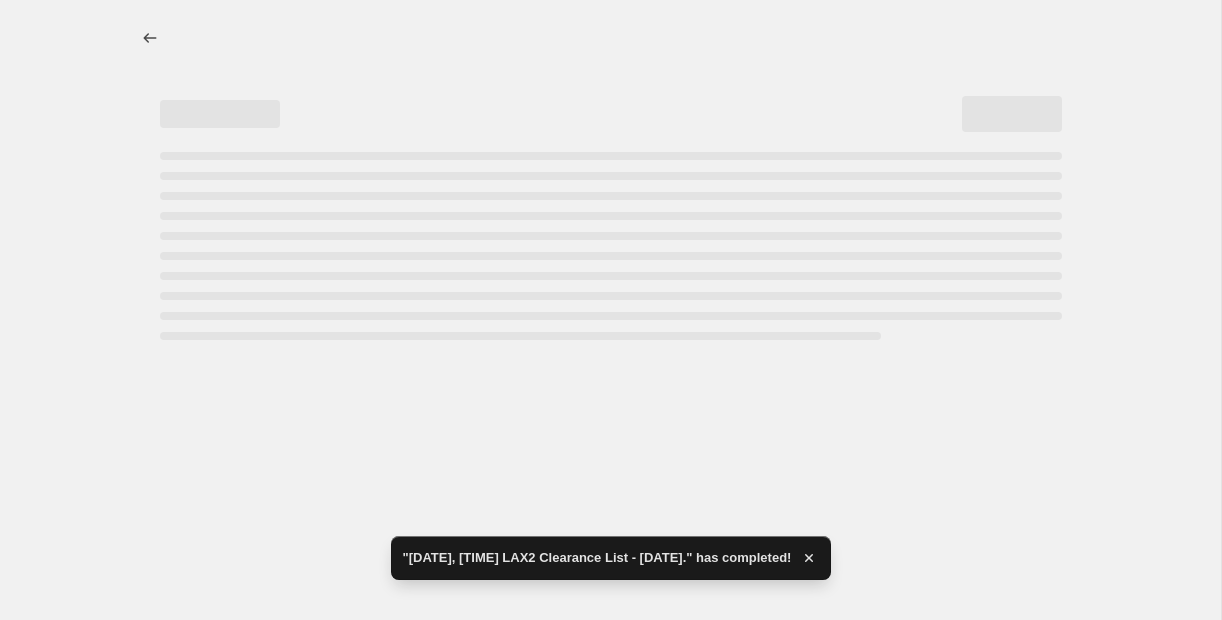 select on "percentage" 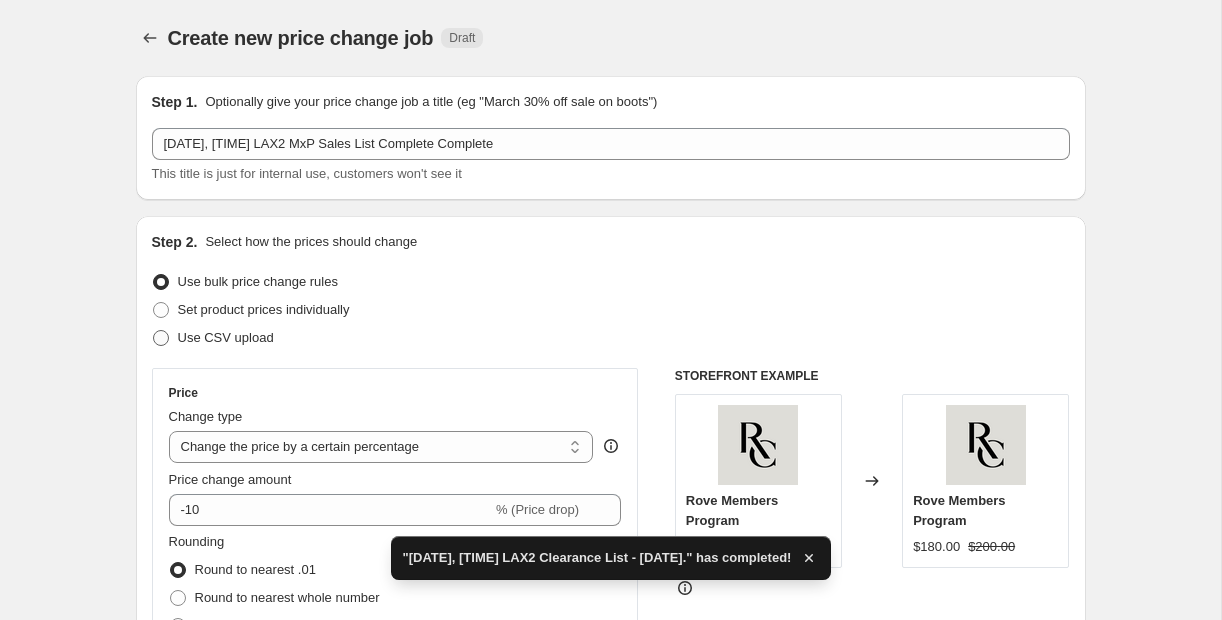 click at bounding box center (161, 338) 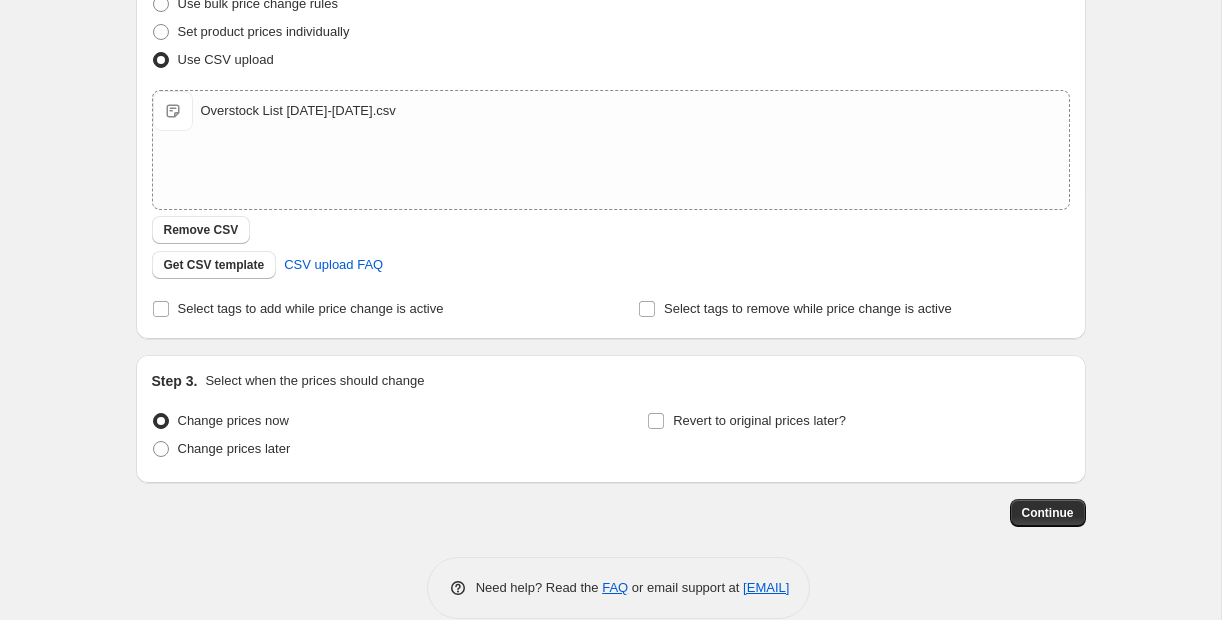 scroll, scrollTop: 307, scrollLeft: 0, axis: vertical 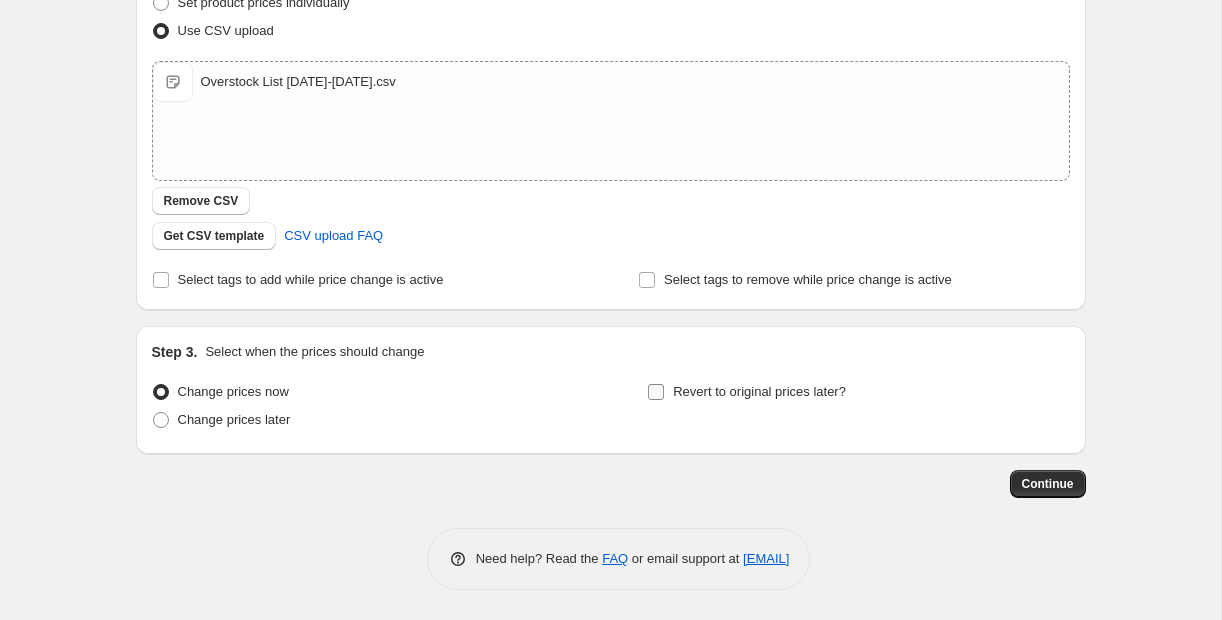 click at bounding box center (656, 392) 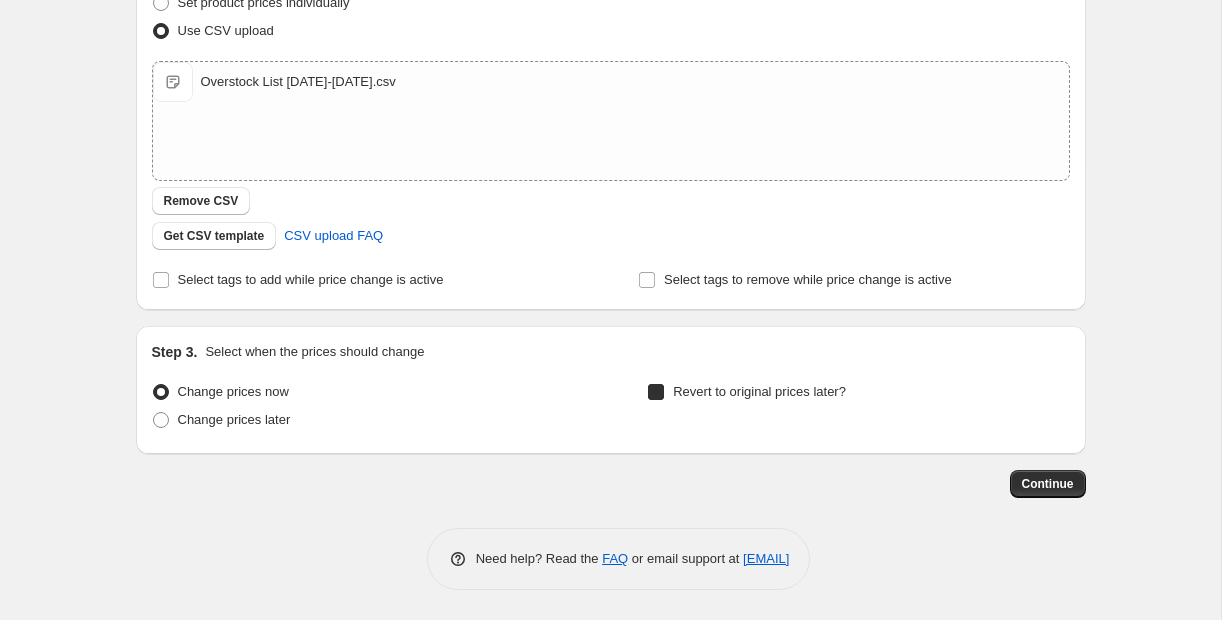 checkbox on "true" 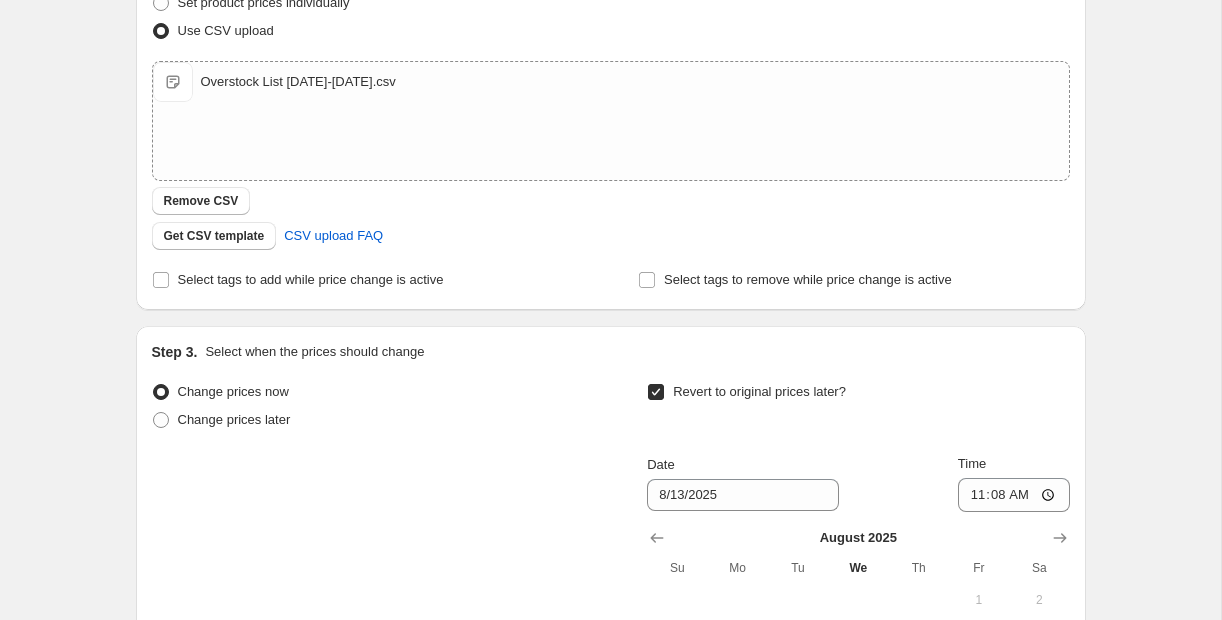 scroll, scrollTop: 681, scrollLeft: 0, axis: vertical 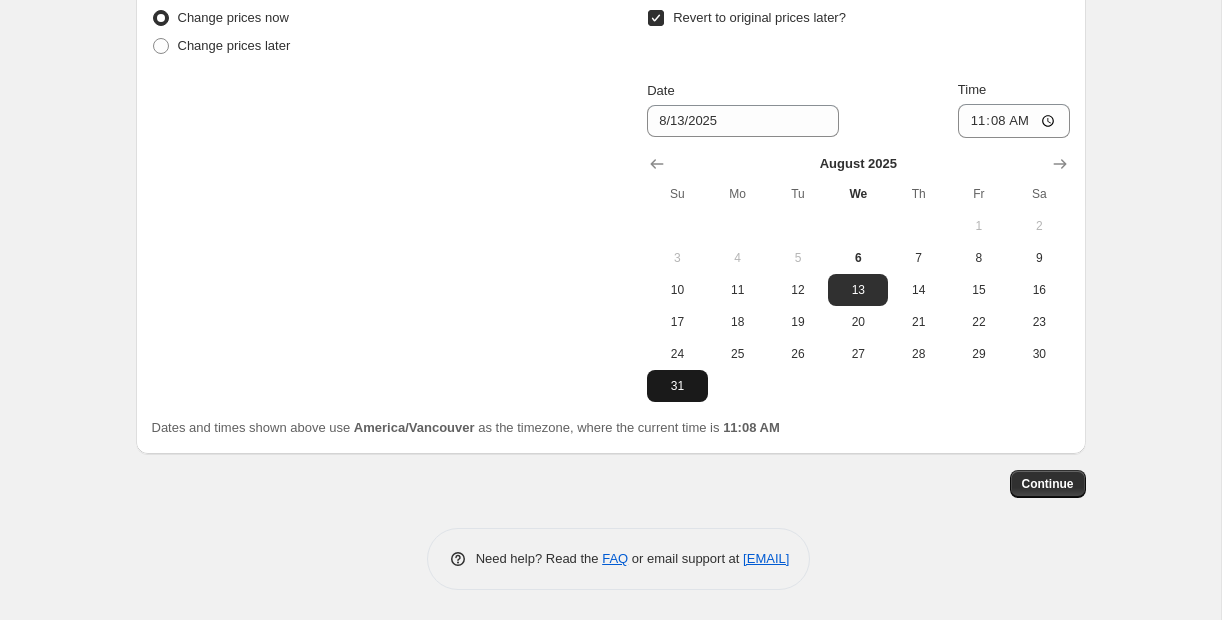 click on "31" at bounding box center [677, 386] 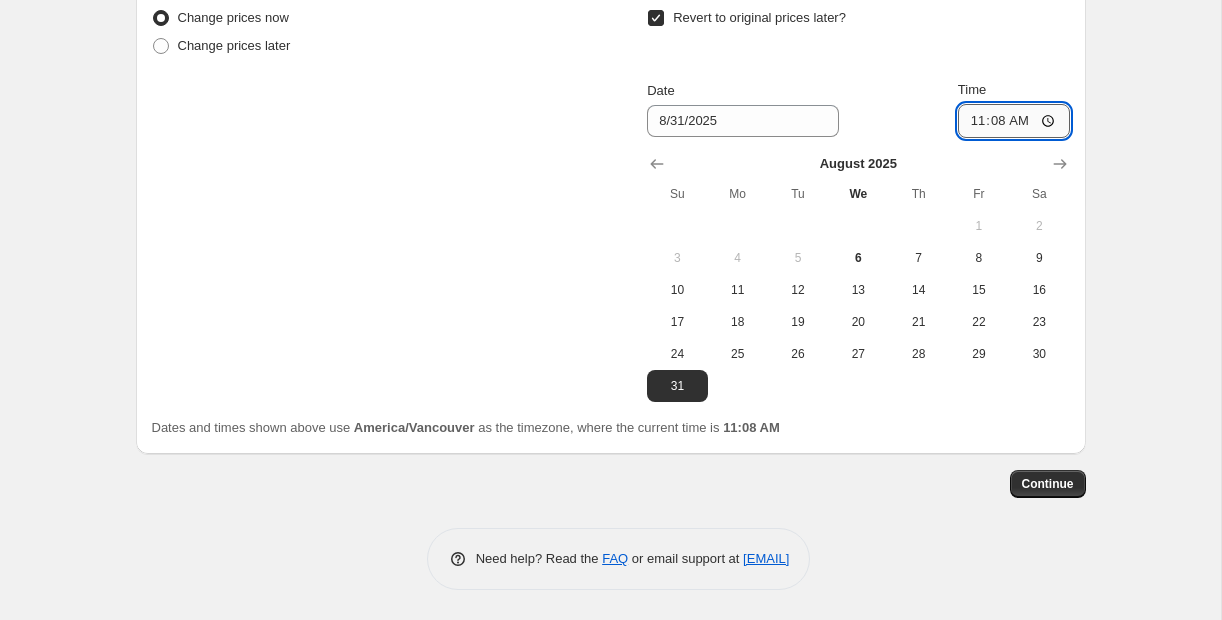 click on "11:08" at bounding box center [1014, 121] 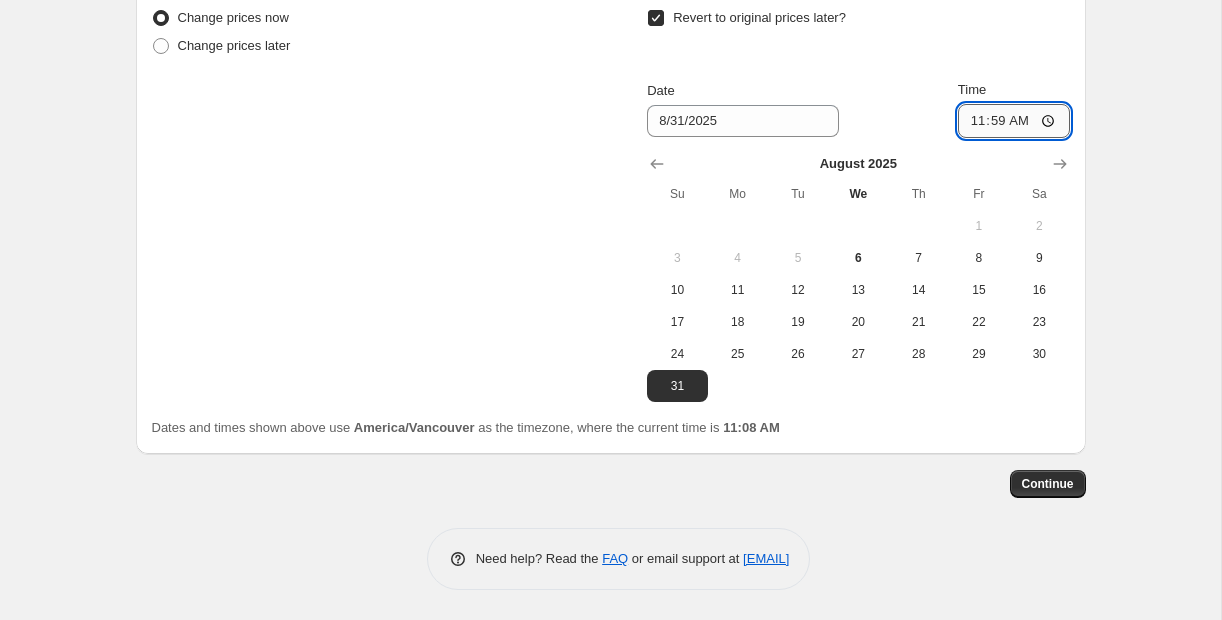 type on "23:59" 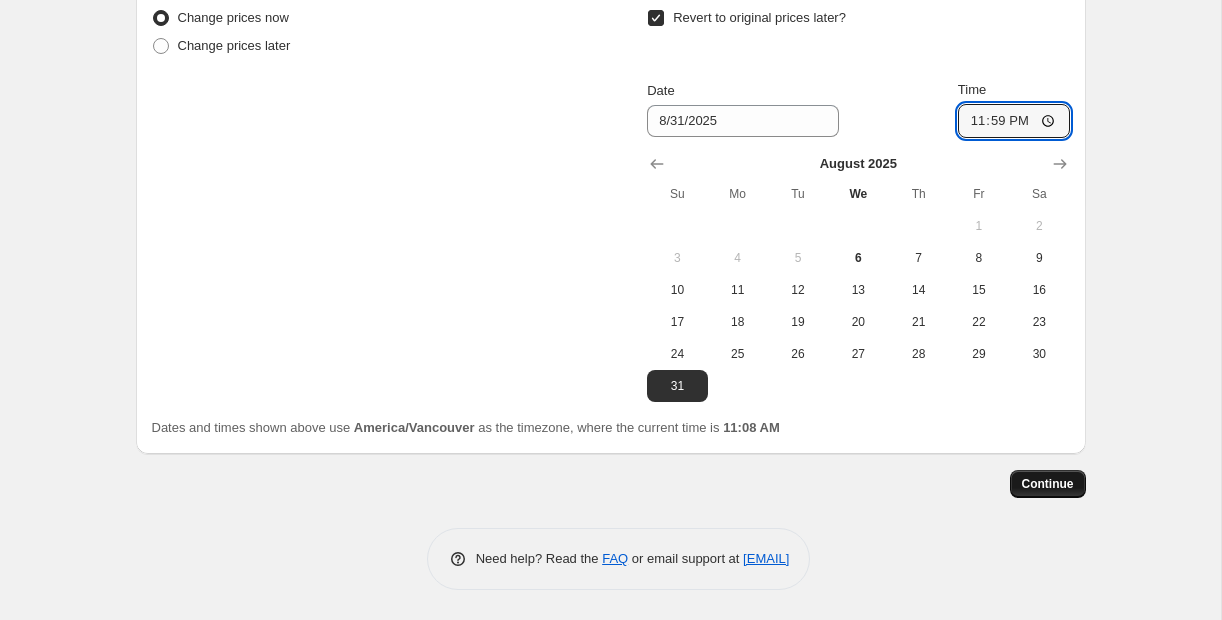click on "Continue" at bounding box center [1048, 484] 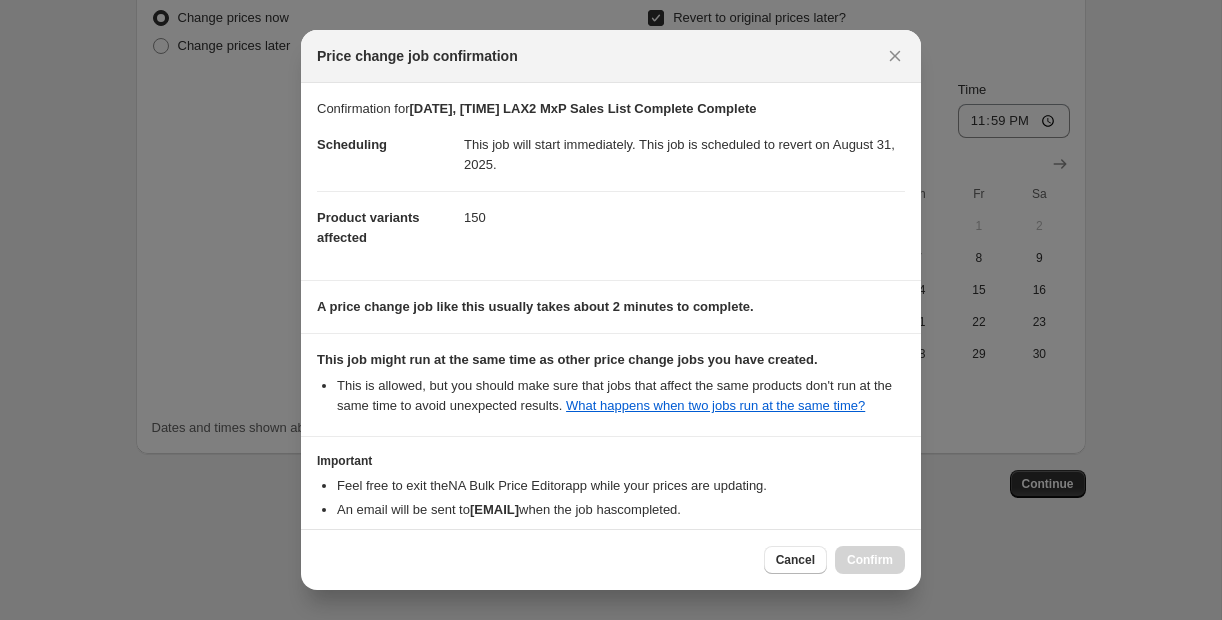 scroll, scrollTop: 136, scrollLeft: 0, axis: vertical 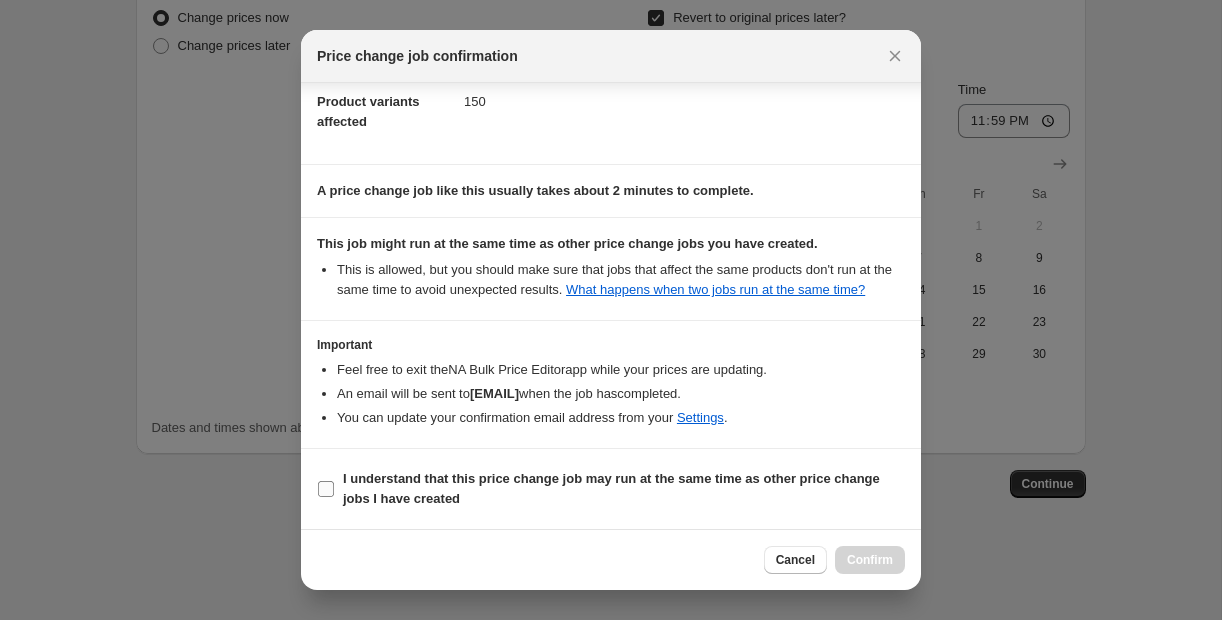 click on "I understand that this price change job may run at the same time as other price change jobs I have created" at bounding box center [326, 489] 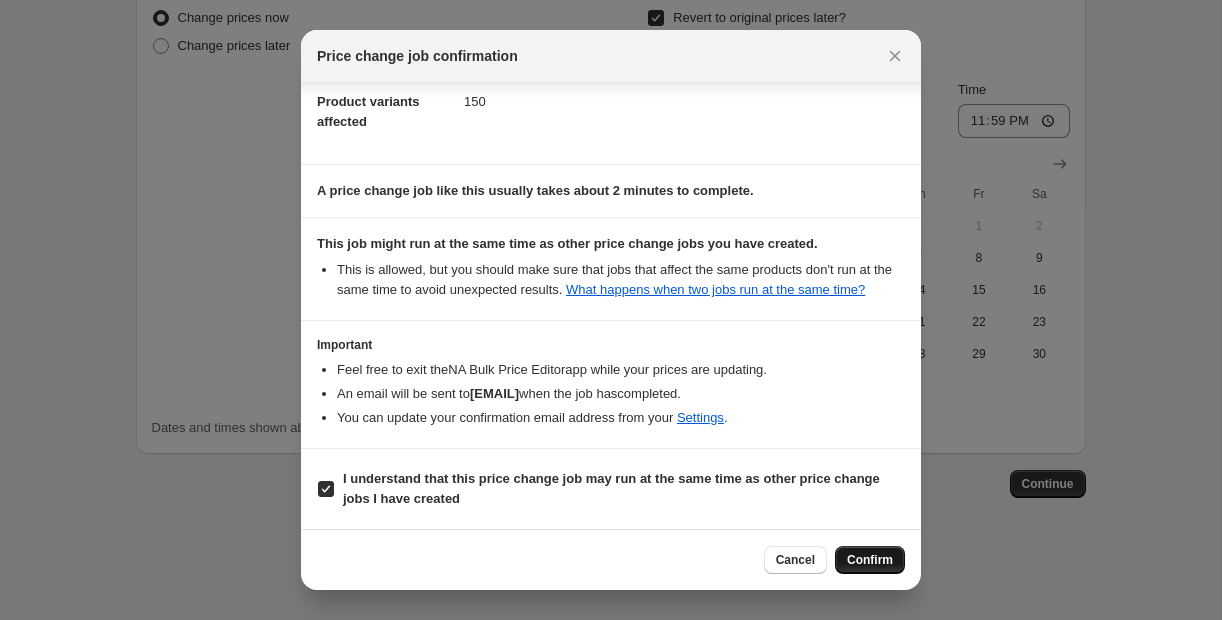 click on "Confirm" at bounding box center [870, 560] 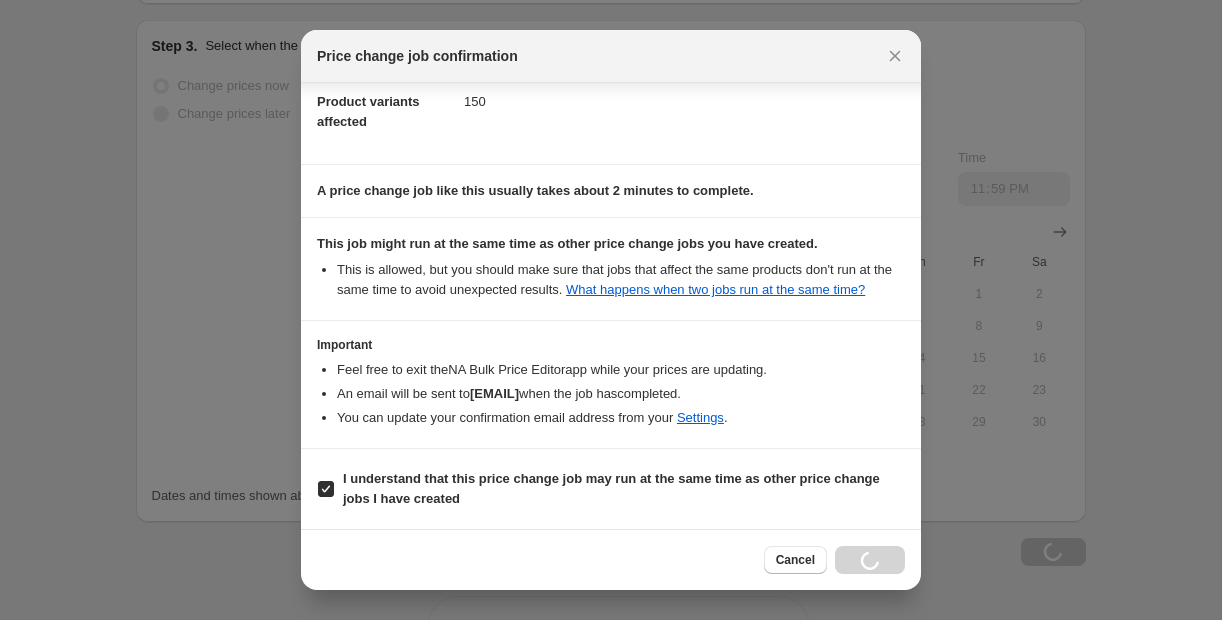 scroll, scrollTop: 749, scrollLeft: 0, axis: vertical 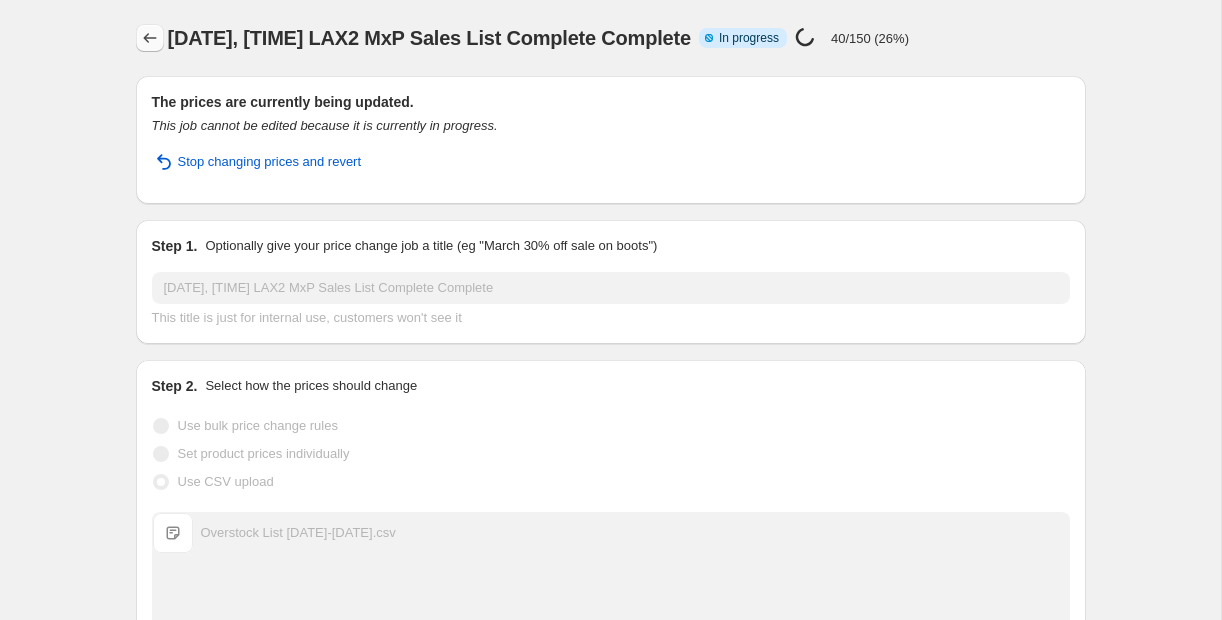 click 